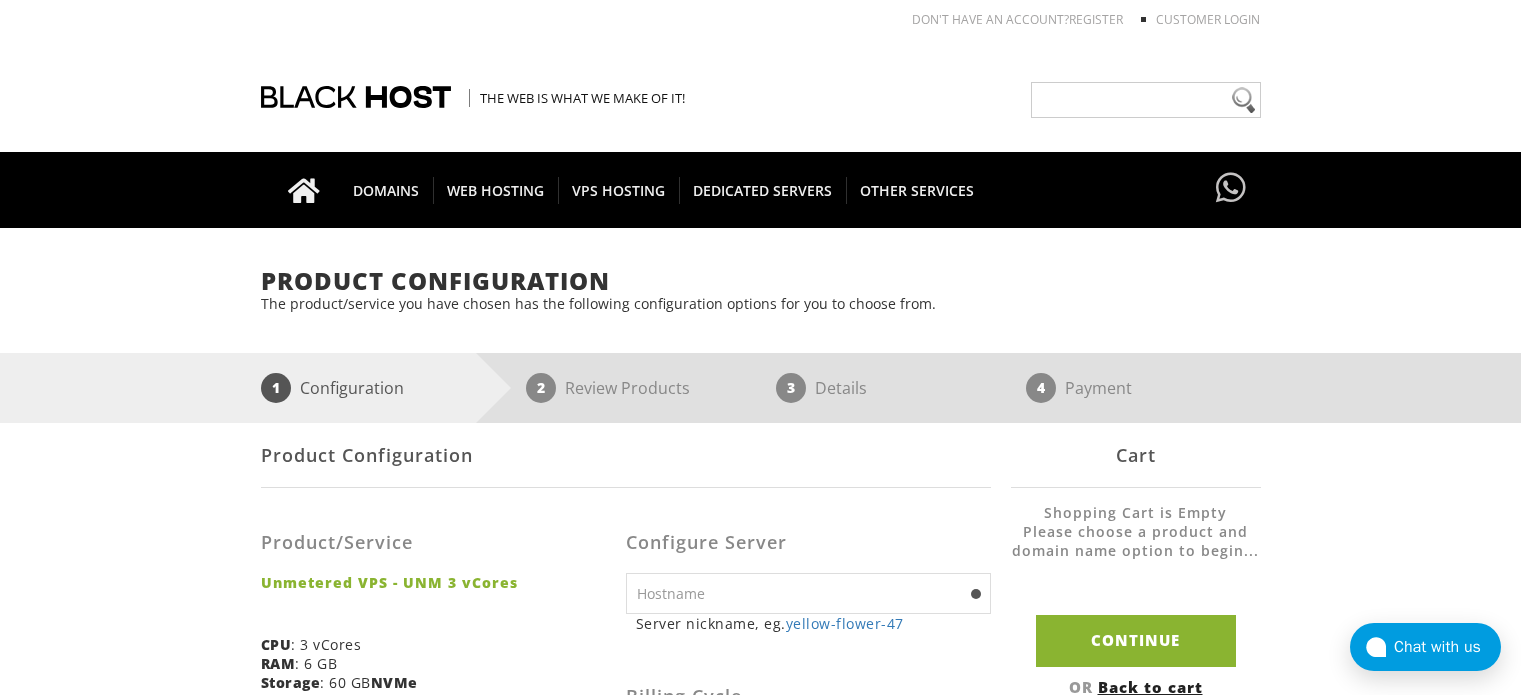 scroll, scrollTop: 0, scrollLeft: 0, axis: both 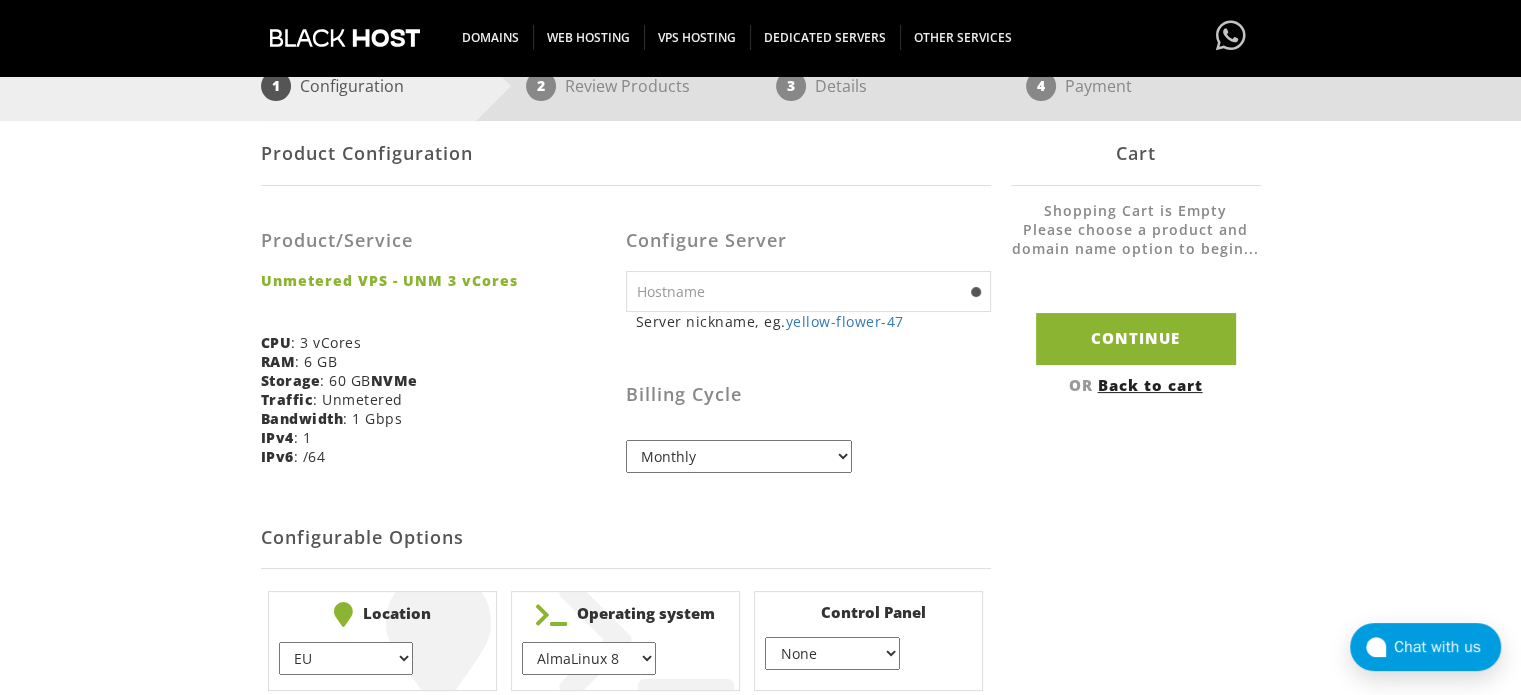 click at bounding box center [808, 291] 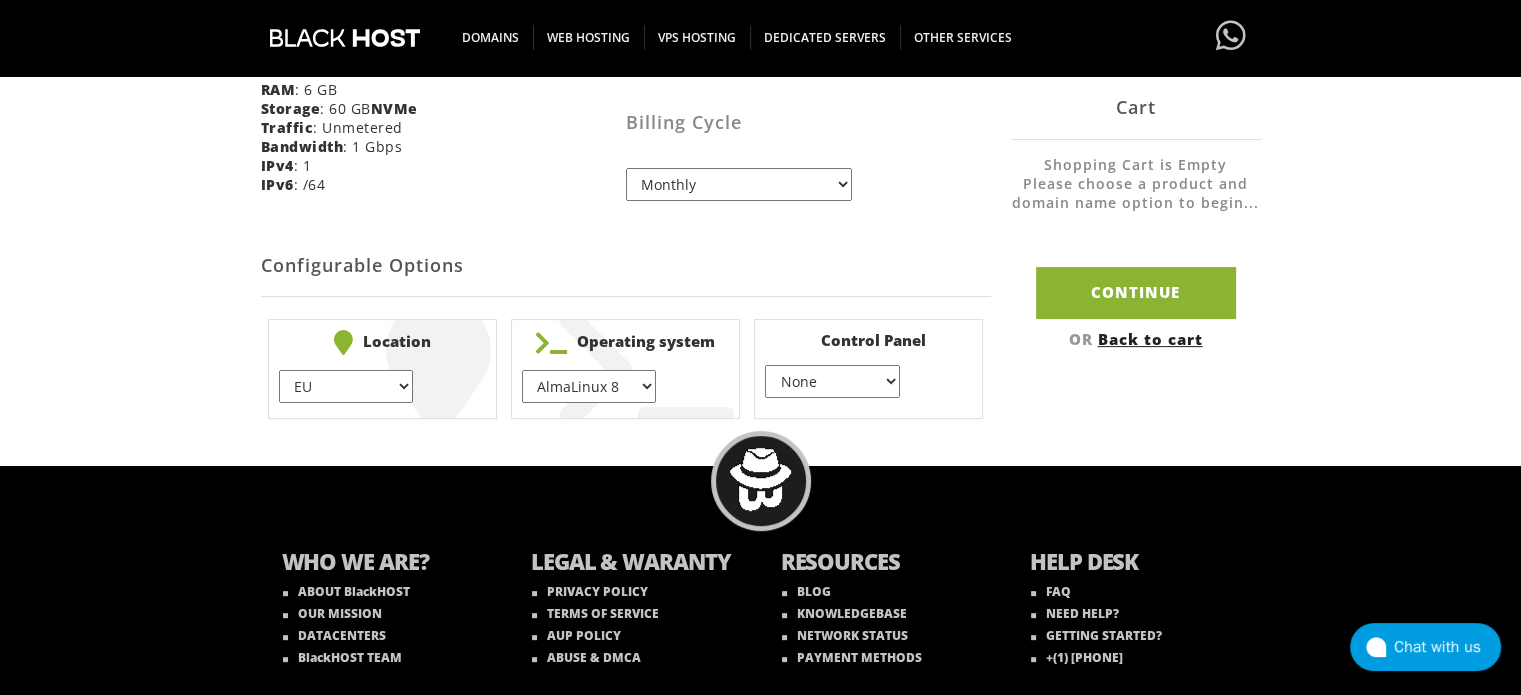 scroll, scrollTop: 600, scrollLeft: 0, axis: vertical 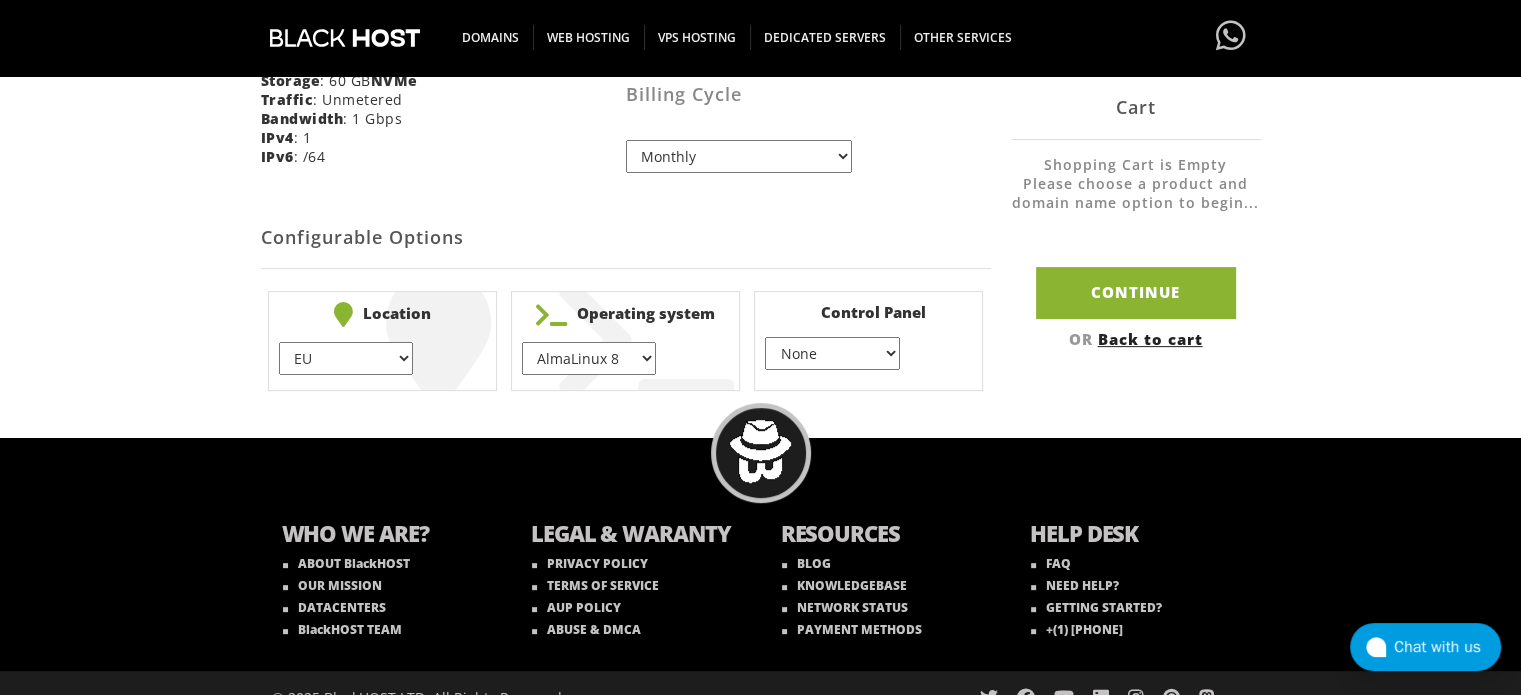 click on "AlmaLinux 8
}
AlmaLinux 9
}
AlmaLinux 10
}
Rocky Linux 8
}
Rocky Linux 9
}
CentOS 7
}
CentOS 8 Stream
}
CentOS 9 Stream
}
CentOS 10 Stream
}
Fedora 40 (Server)
}
Debian 10
}
Debian 11
}
Debian 12
}
Ubuntu 20.04
}
Ubuntu 22.04 Ubuntu 24.04 Alpine Linux 3.13.x" at bounding box center [589, 358] 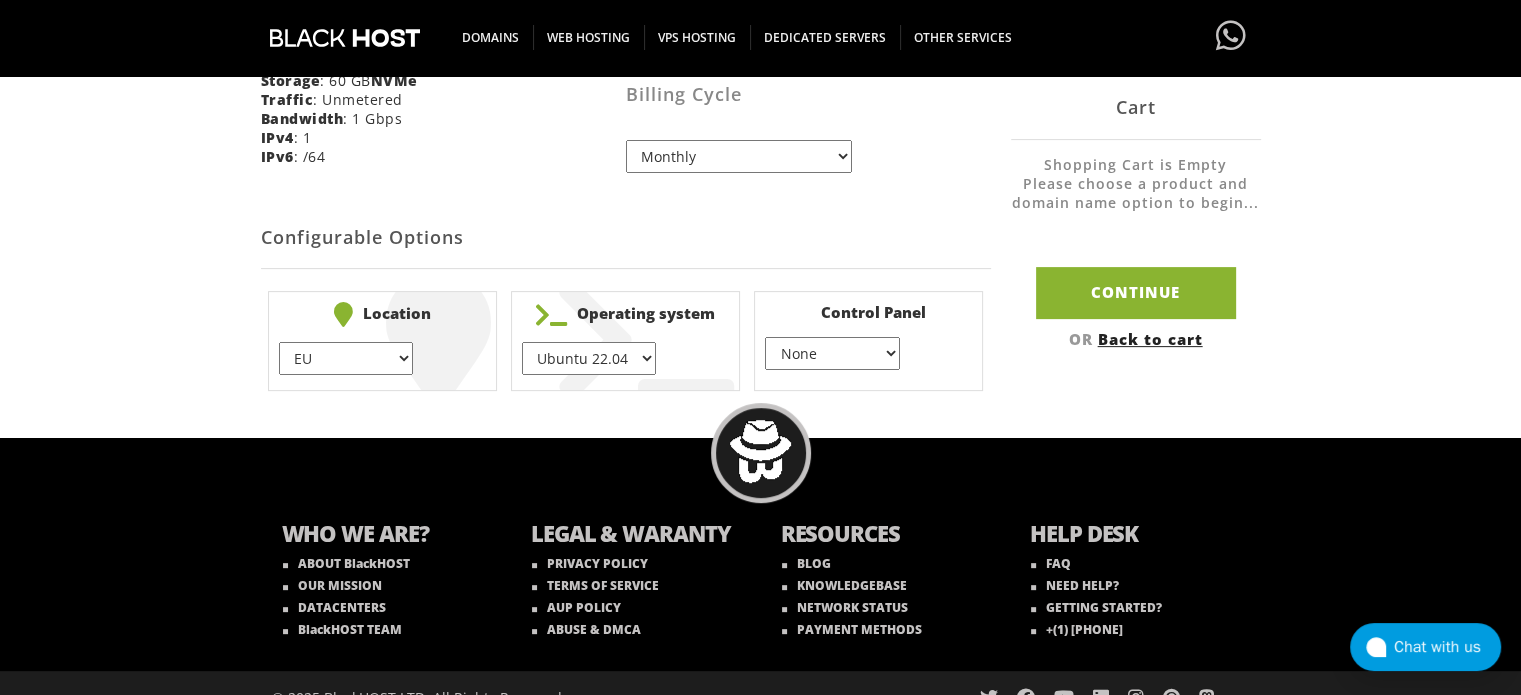 click on "None
}
Virtualmin
}
Cpanel
}
DirectAdmin
}" at bounding box center [832, 353] 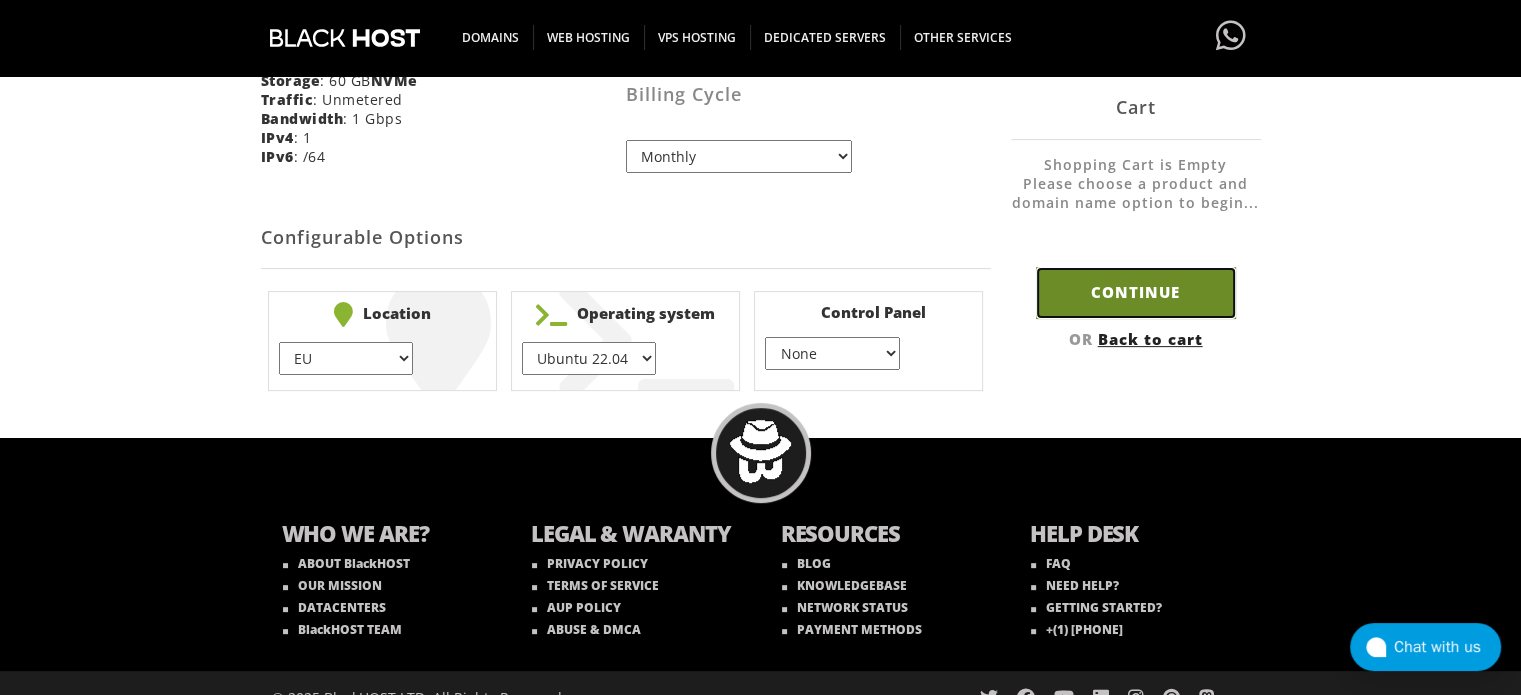 click on "Continue" at bounding box center [1136, 292] 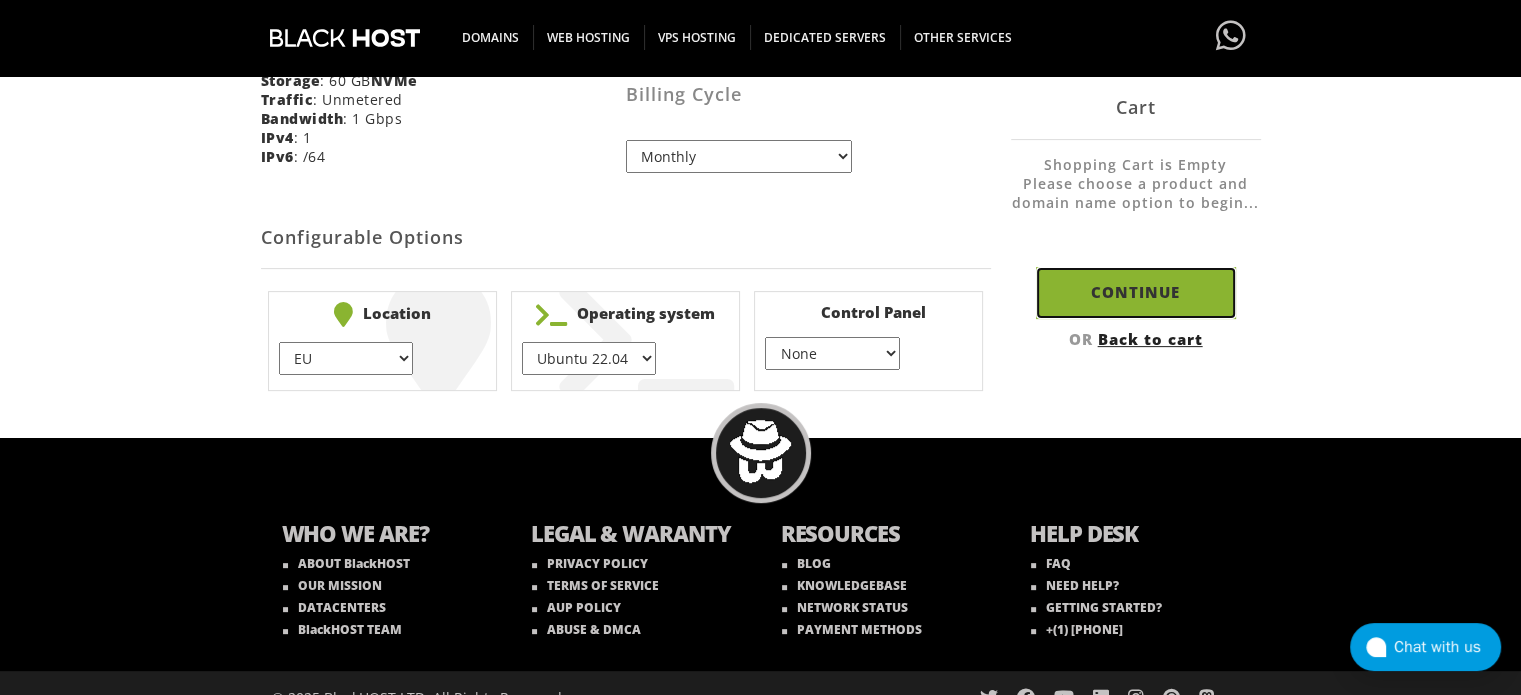scroll, scrollTop: 534, scrollLeft: 0, axis: vertical 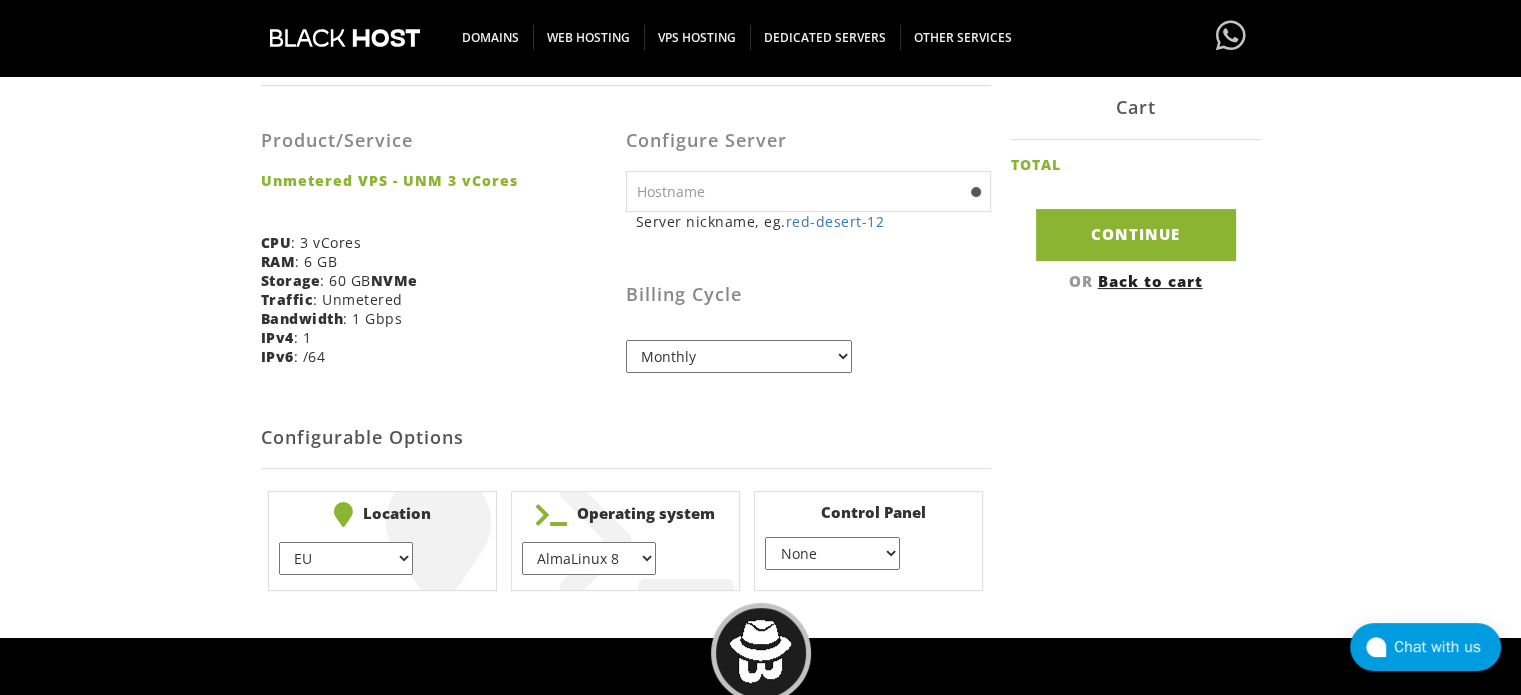 click at bounding box center (808, 191) 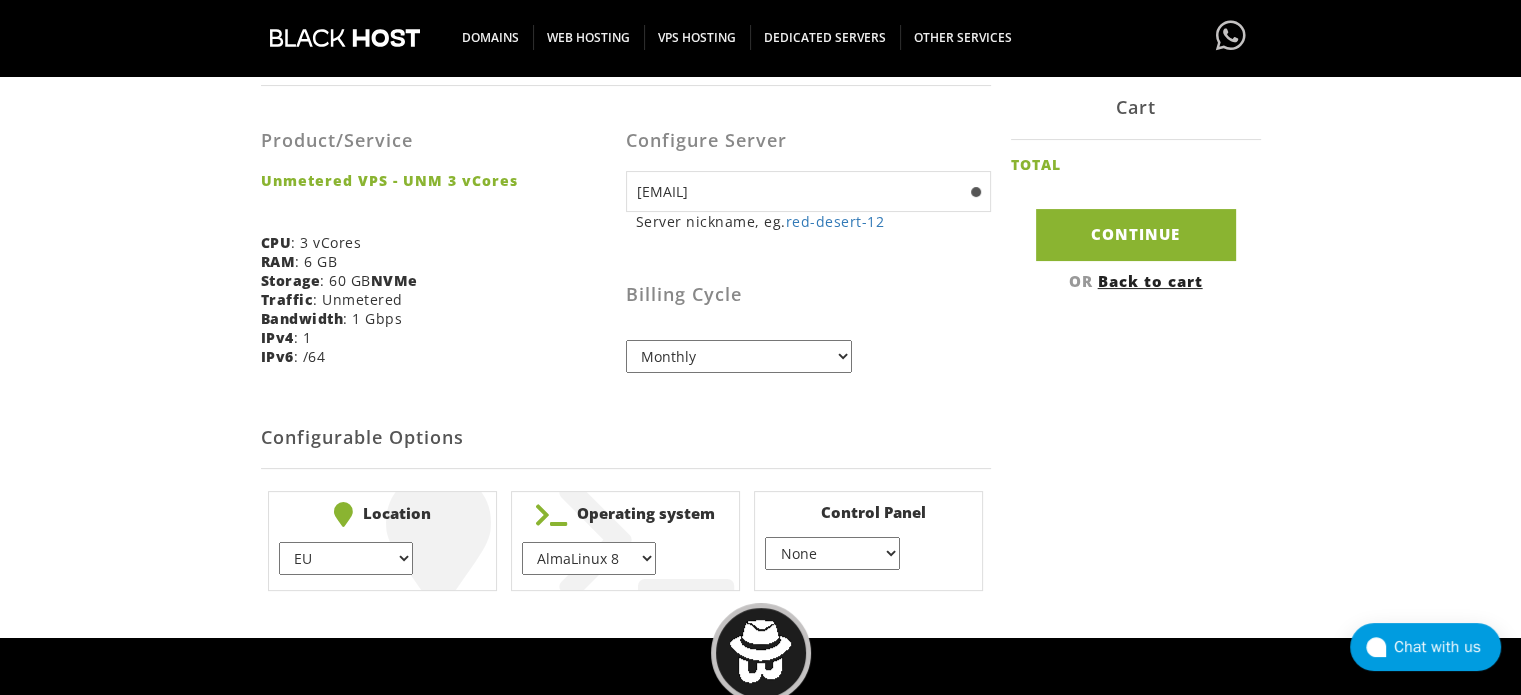 type on "qazfcs.com" 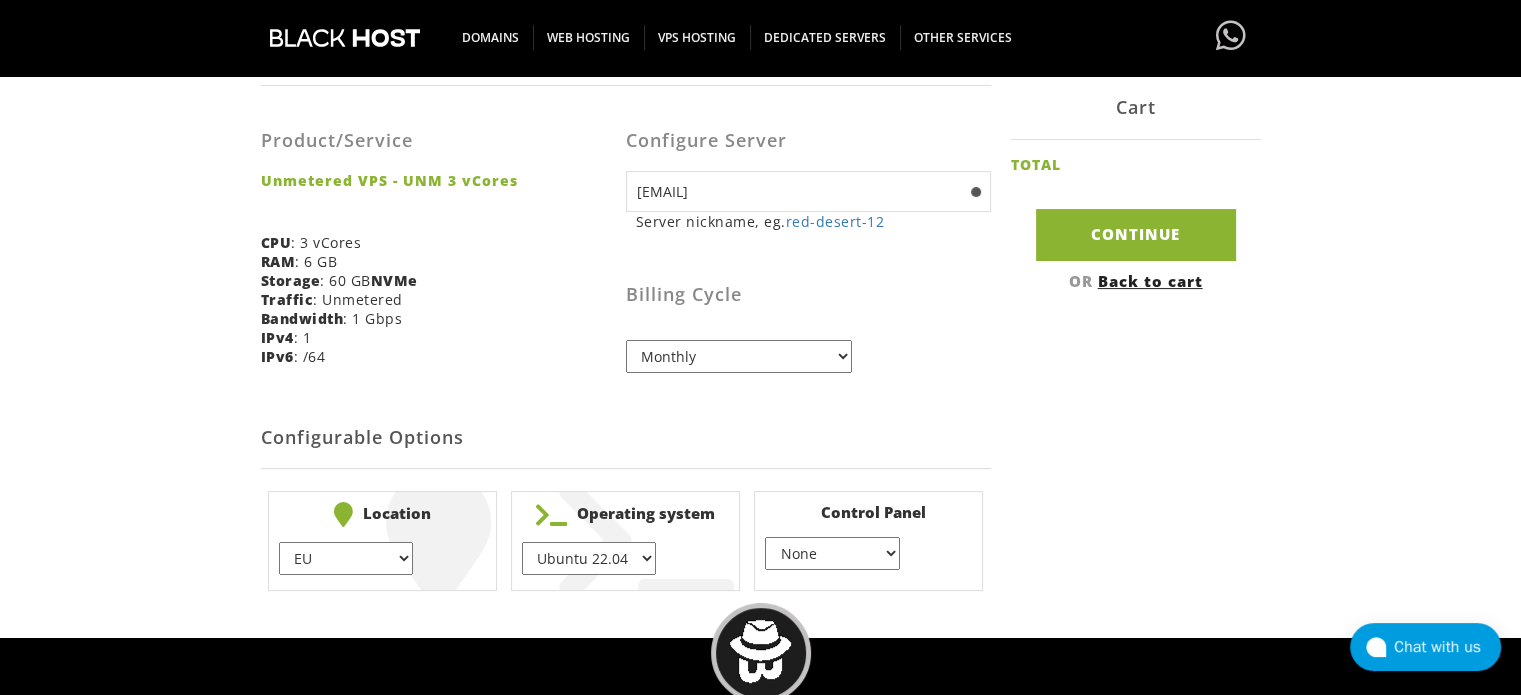 click on "AlmaLinux 8
}
AlmaLinux 9
}
AlmaLinux 10
}
Rocky Linux 8
}
Rocky Linux 9
}
CentOS 7
}
CentOS 8 Stream
}
CentOS 9 Stream
}
CentOS 10 Stream
}
Fedora 40 (Server)
}
Debian 10
}
Debian 11
}
Debian 12
}
Ubuntu 20.04
}
Ubuntu 22.04 Ubuntu 24.04 Alpine Linux 3.13.x" at bounding box center (589, 558) 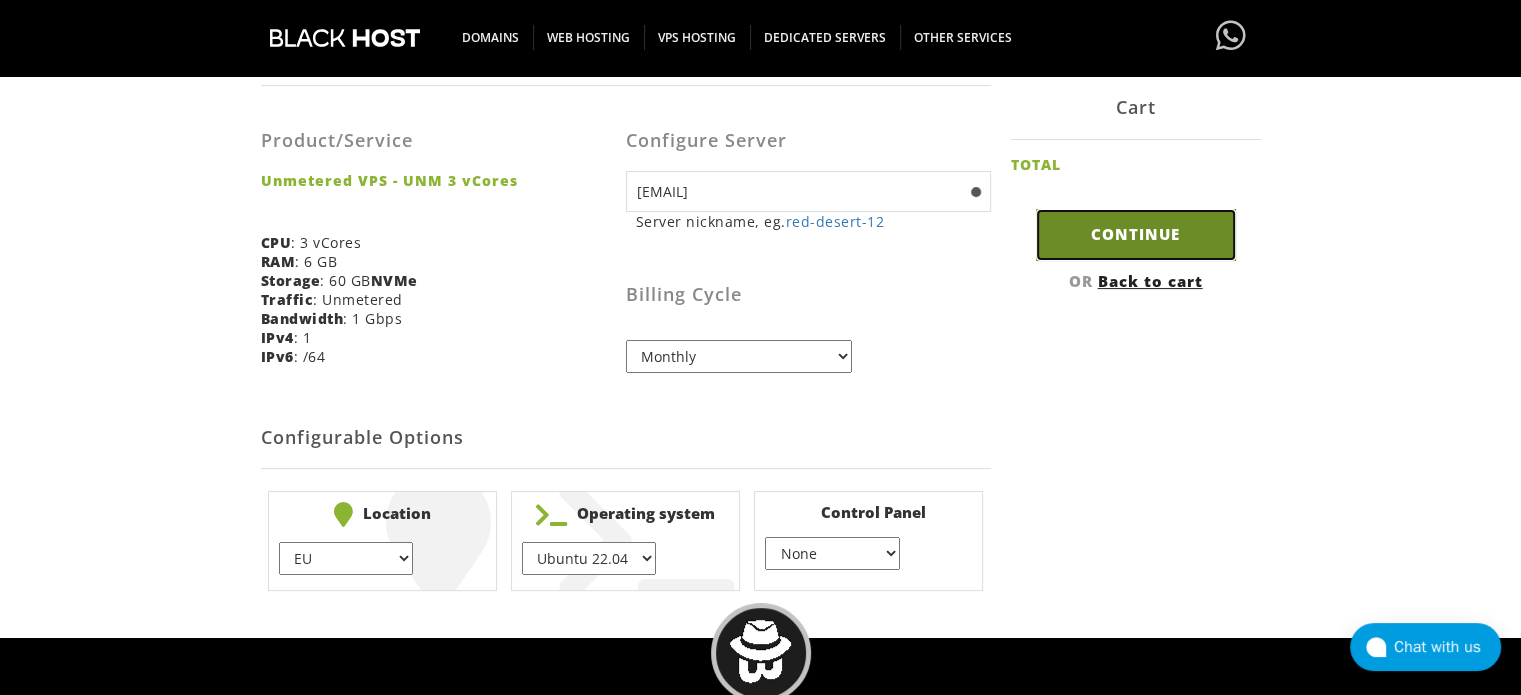 click on "Continue" at bounding box center [1136, 234] 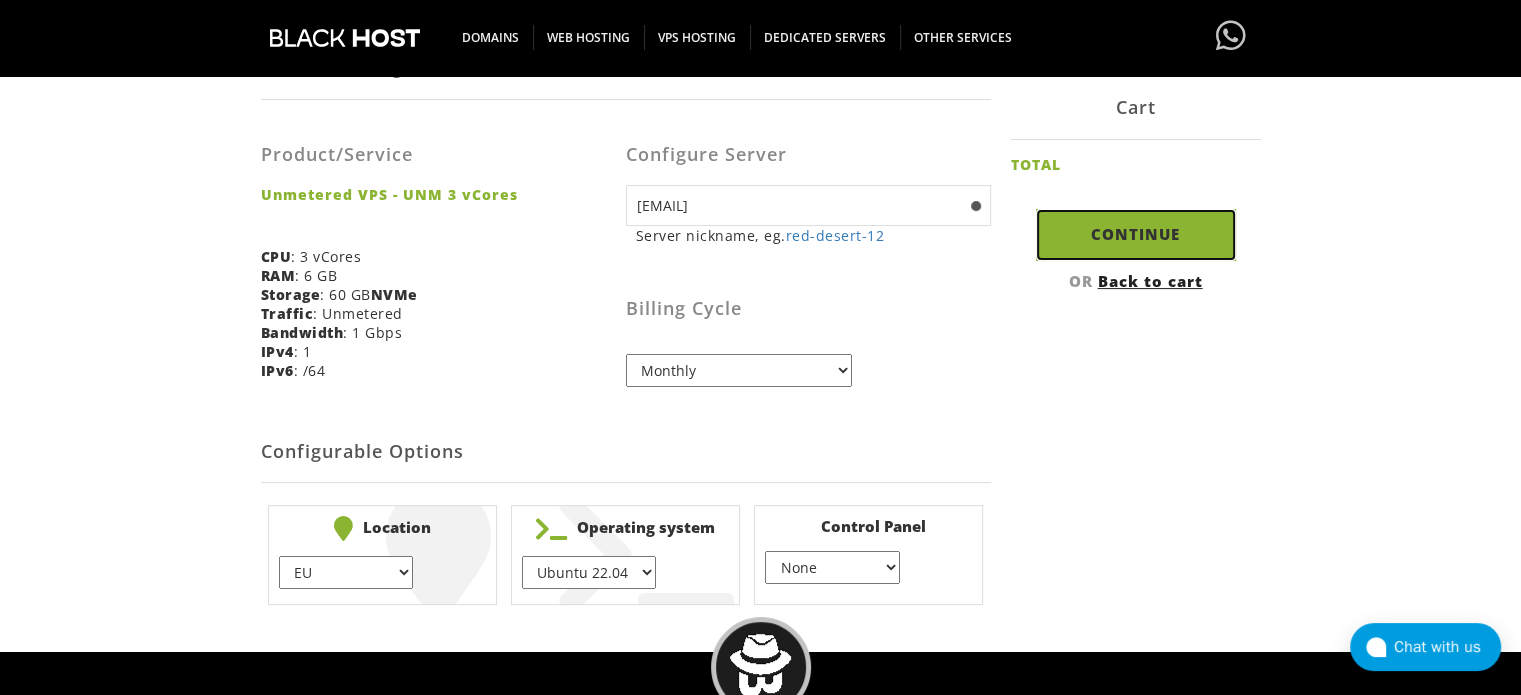 scroll, scrollTop: 347, scrollLeft: 0, axis: vertical 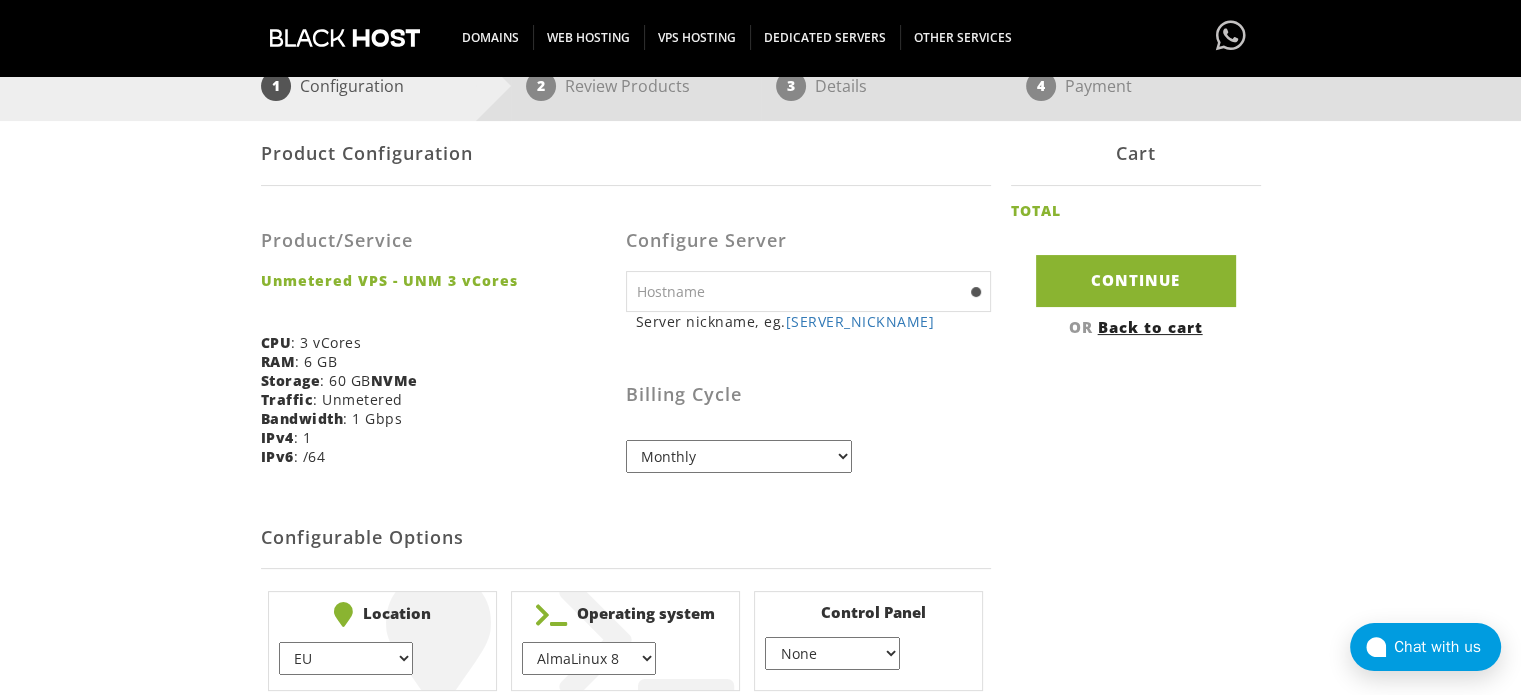 click on "Server nickname, eg.  white-rocket-92" at bounding box center (813, 321) 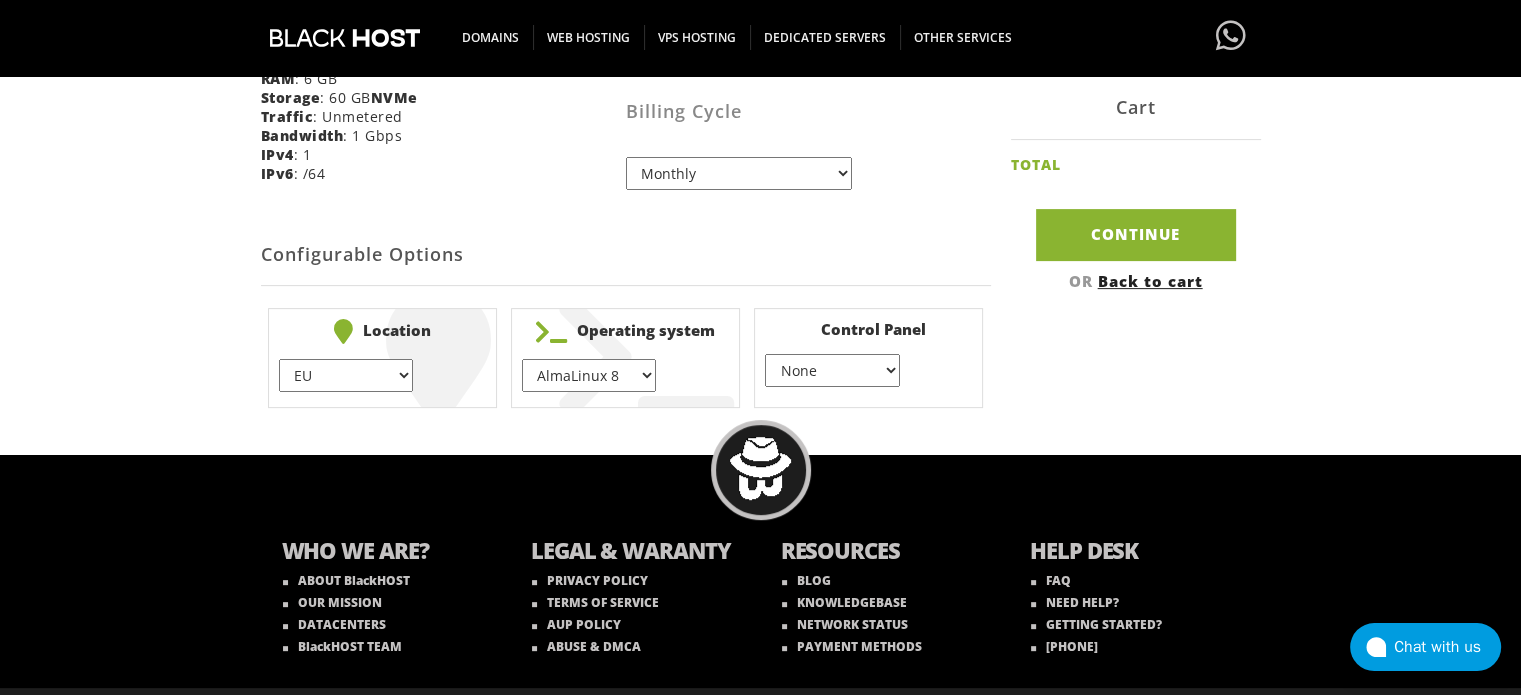 scroll, scrollTop: 600, scrollLeft: 0, axis: vertical 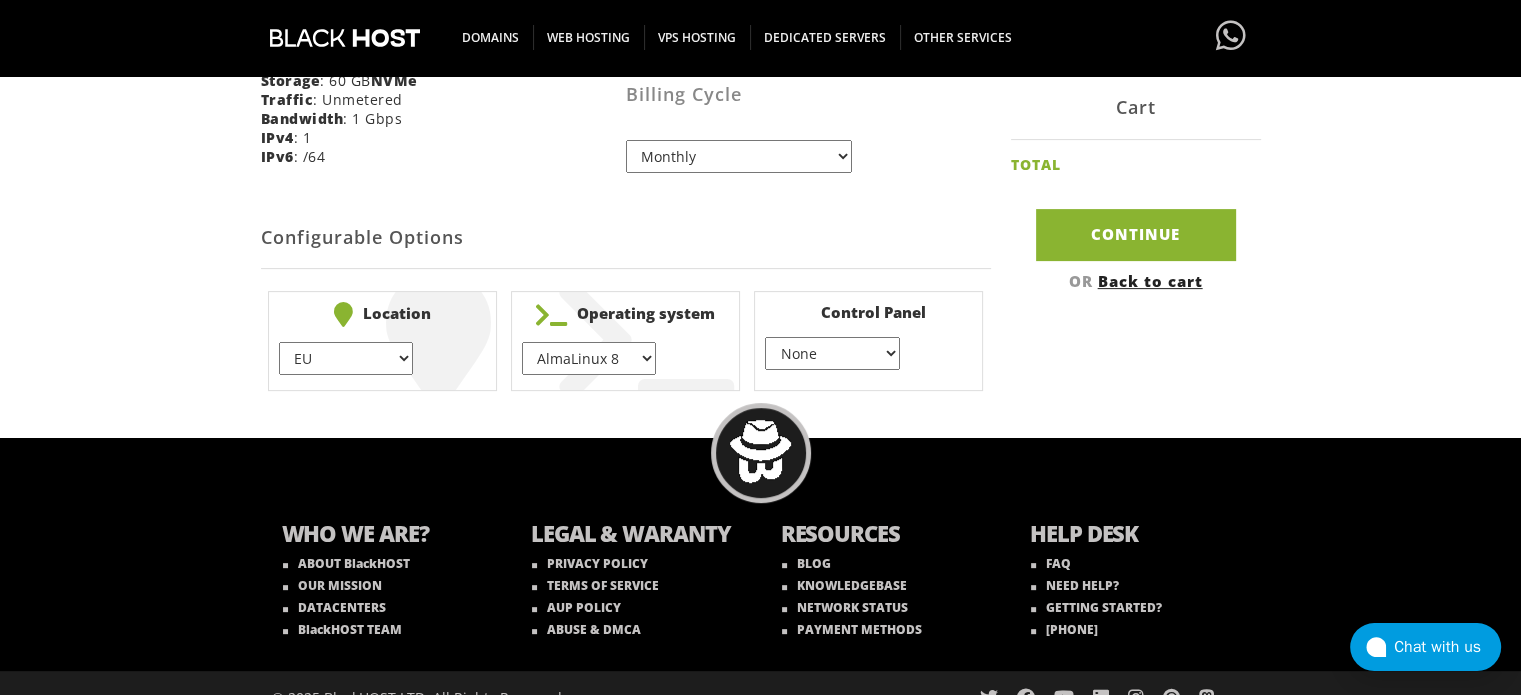 type on "fcsqc.com" 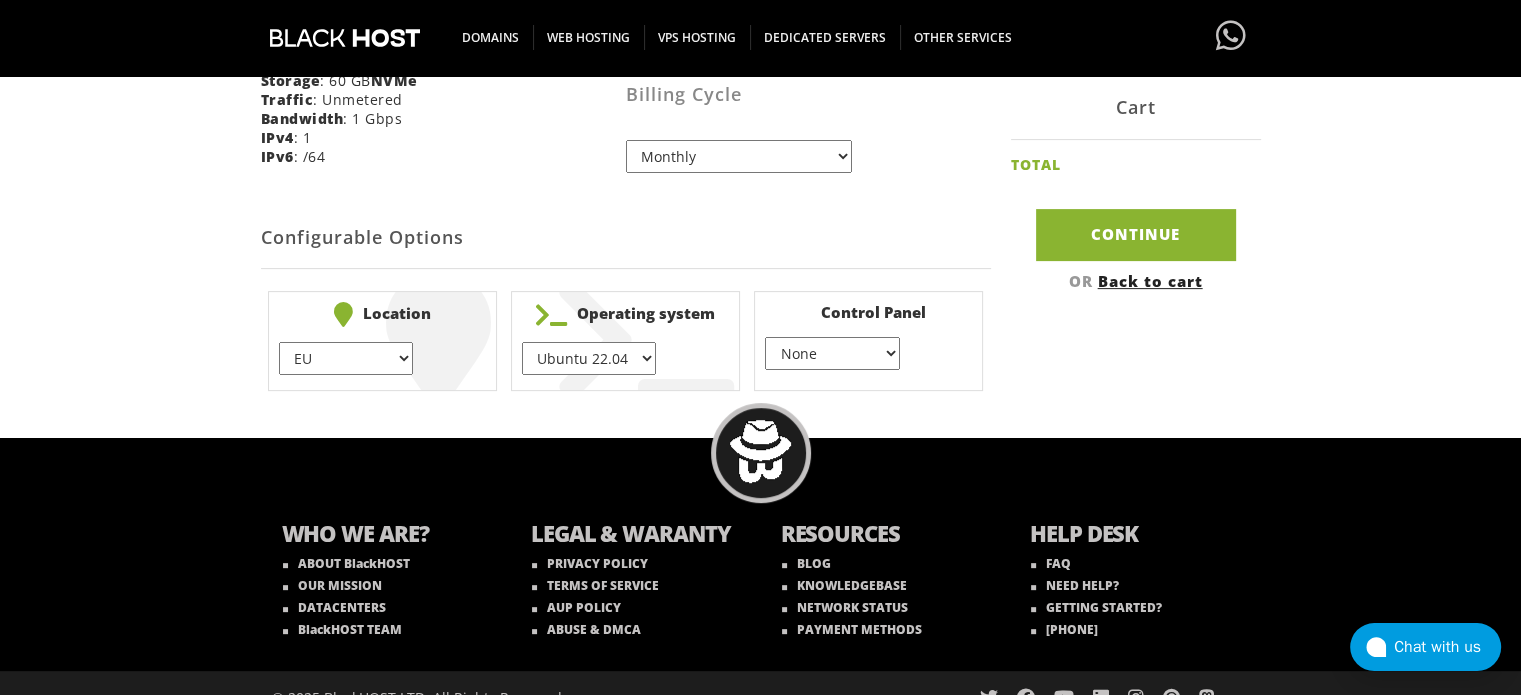 click on "AlmaLinux 8
}
AlmaLinux 9
}
AlmaLinux 10
}
Rocky Linux 8
}
Rocky Linux 9
}
CentOS 7
}
CentOS 8 Stream
}
CentOS 9 Stream
}
CentOS 10 Stream
}
Fedora 40 (Server)
}
Debian 10
}
Debian 11
}
Debian 12
}
Ubuntu 20.04
}
Ubuntu 22.04 Ubuntu 24.04 Alpine Linux 3.13.x" at bounding box center [589, 358] 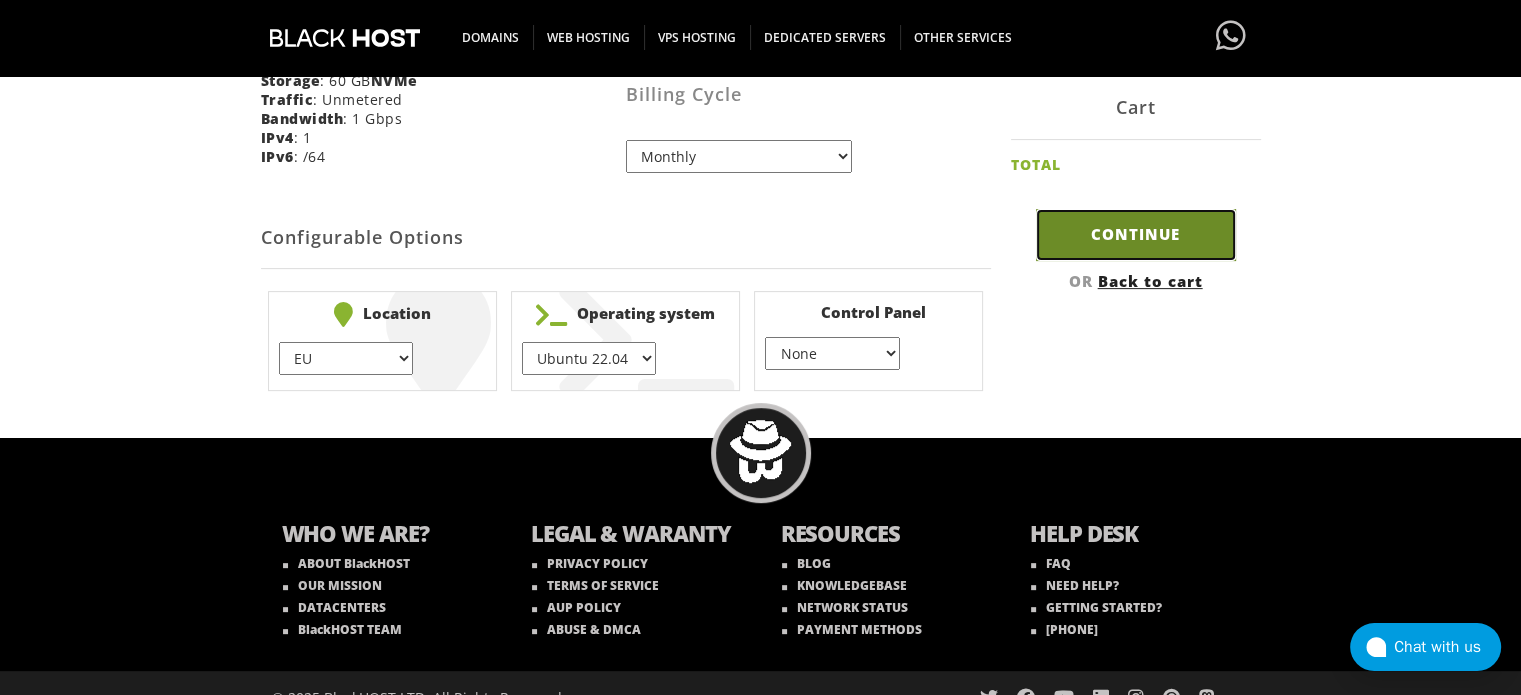 click on "Continue" at bounding box center (1136, 234) 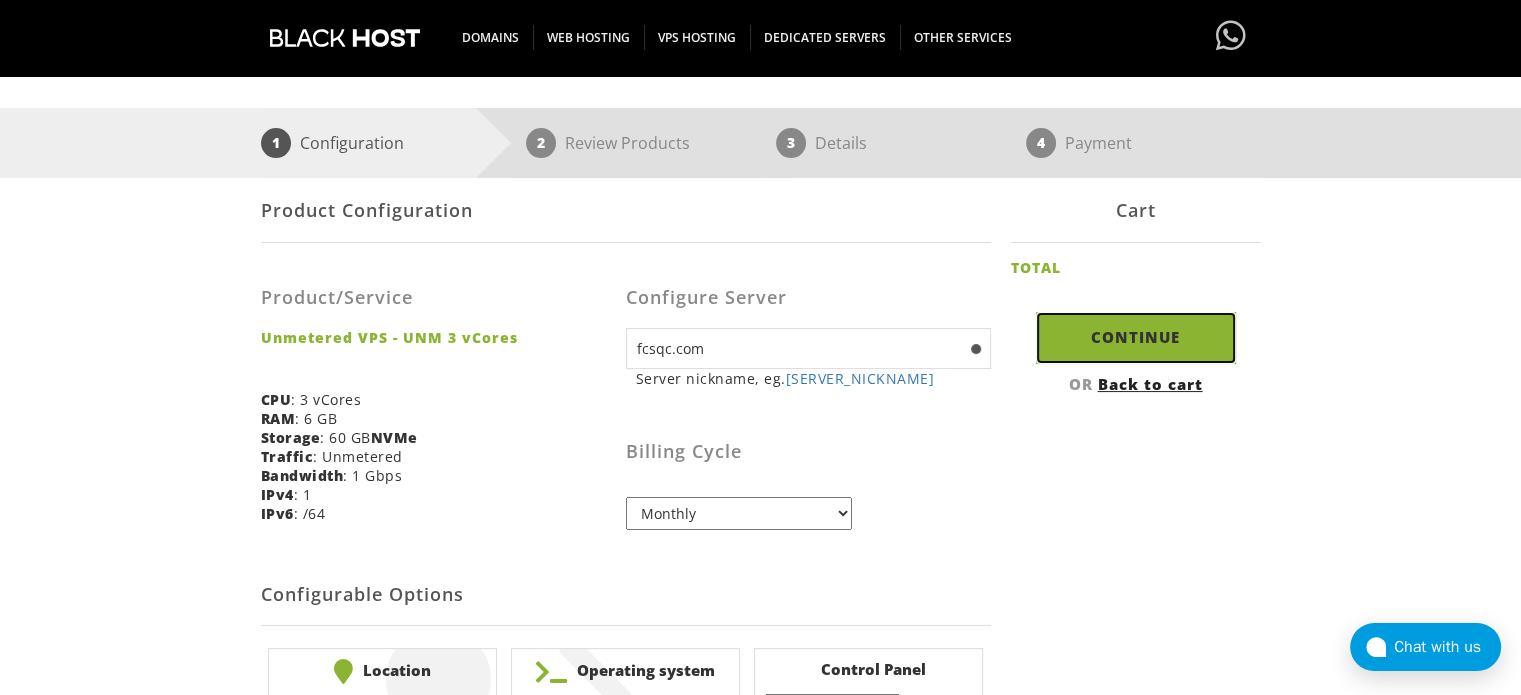 scroll, scrollTop: 200, scrollLeft: 0, axis: vertical 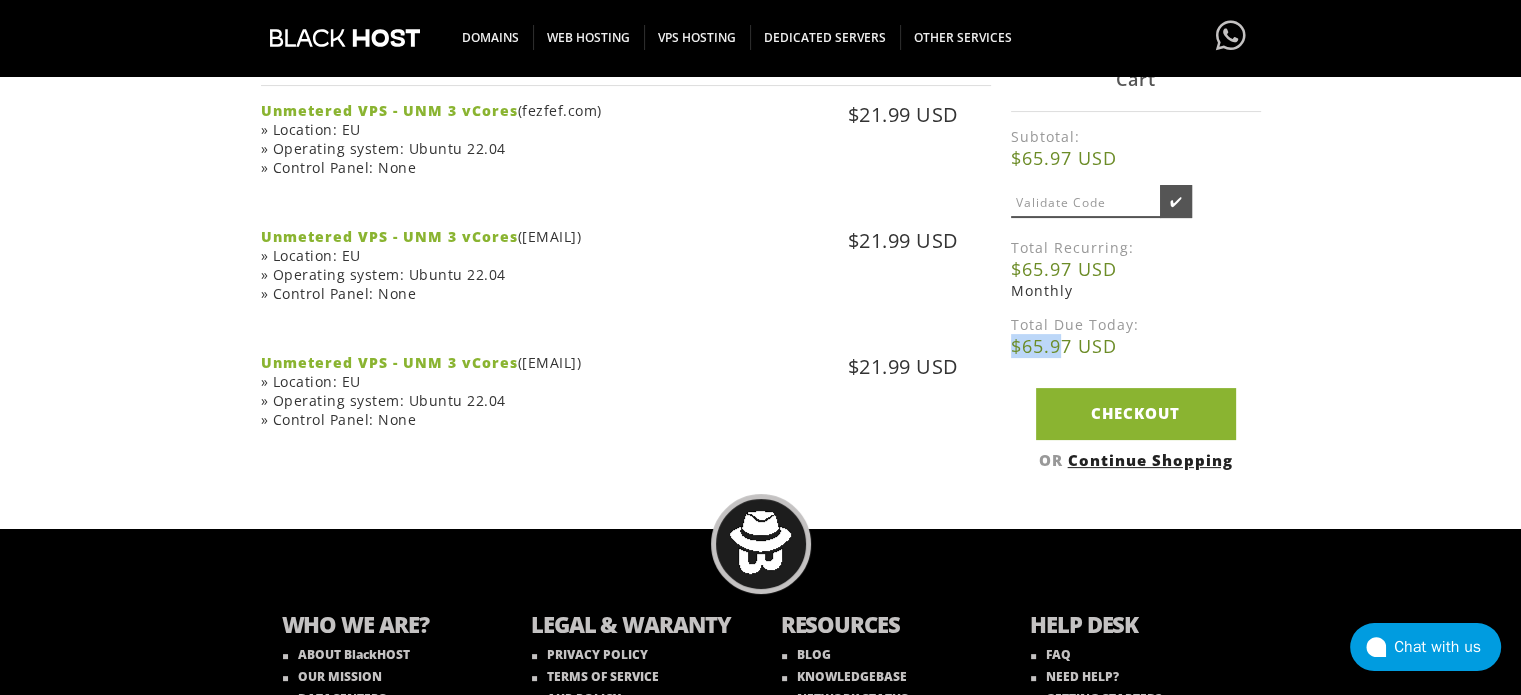 drag, startPoint x: 1016, startPoint y: 345, endPoint x: 1064, endPoint y: 351, distance: 48.373547 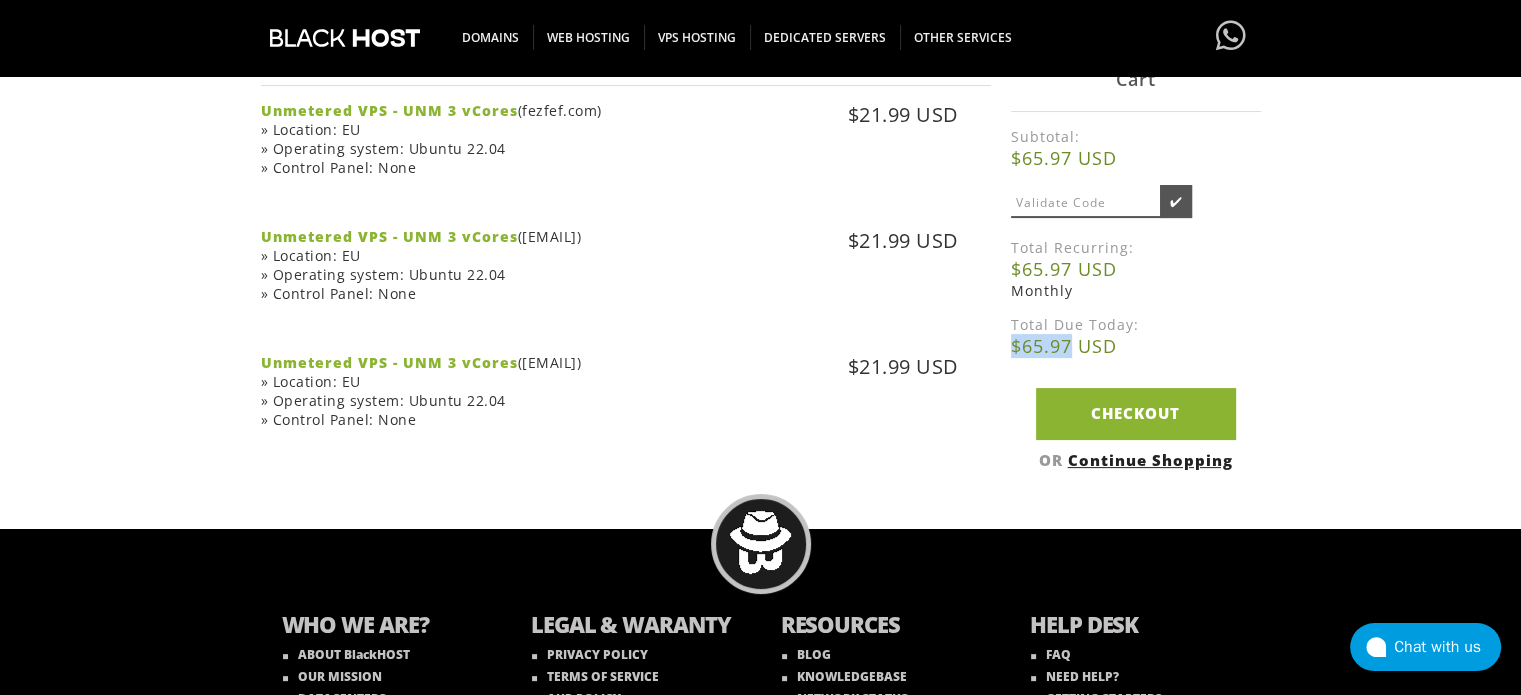 drag, startPoint x: 1074, startPoint y: 351, endPoint x: 1013, endPoint y: 348, distance: 61.073727 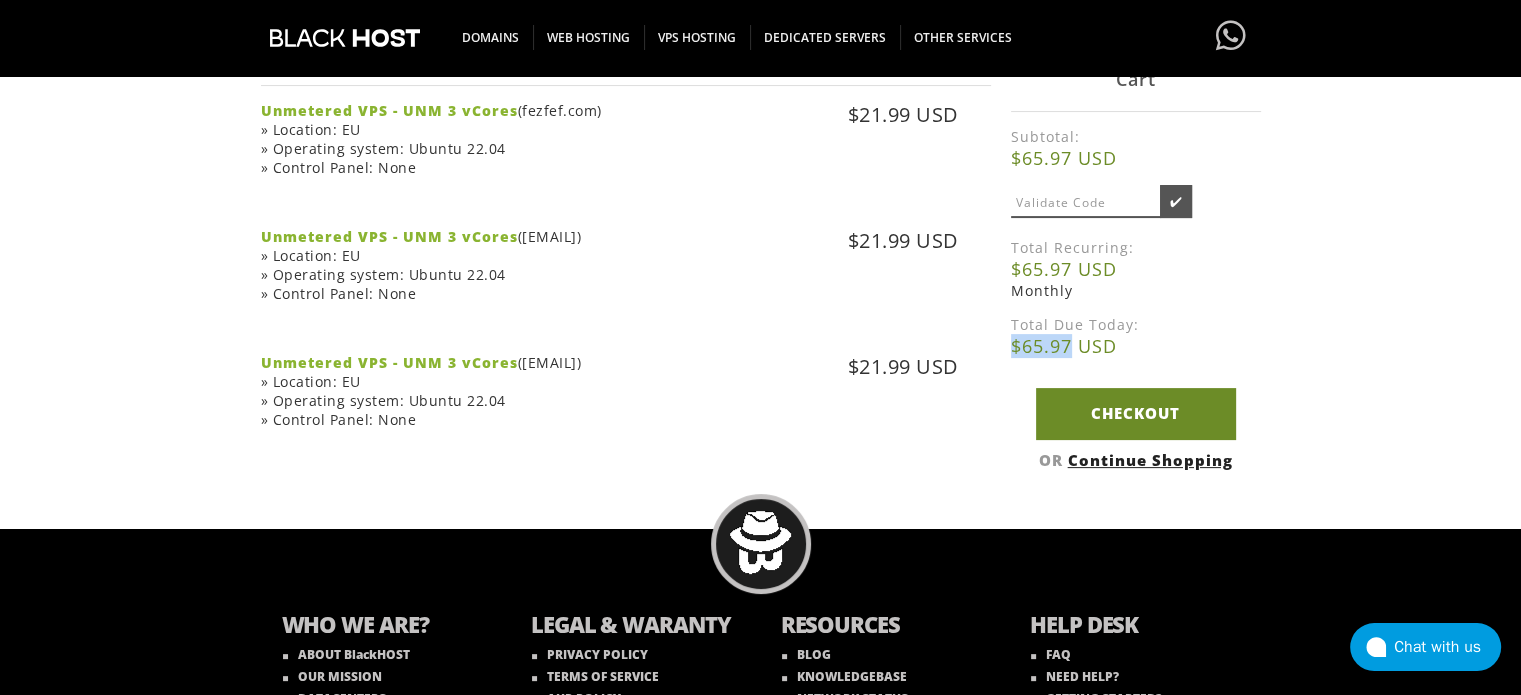 copy on "$65.97" 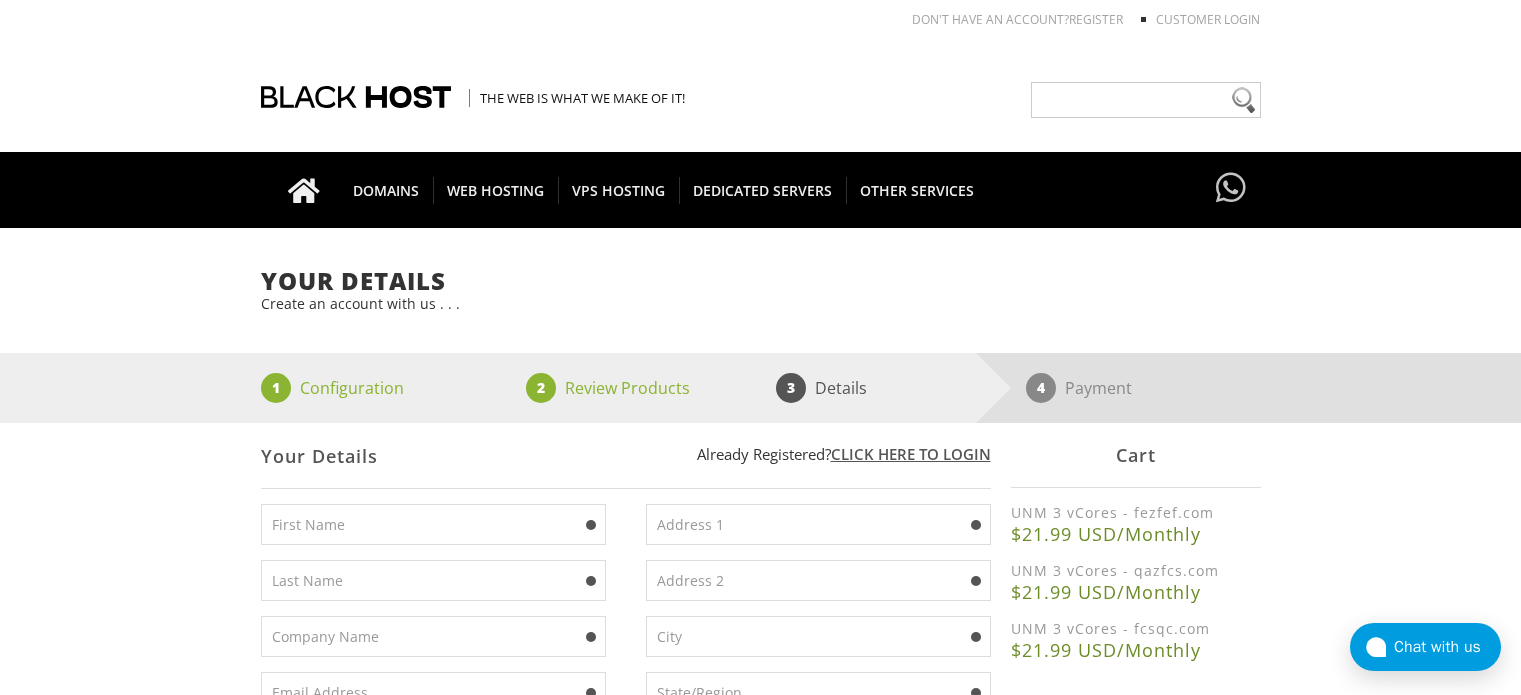 scroll, scrollTop: 0, scrollLeft: 0, axis: both 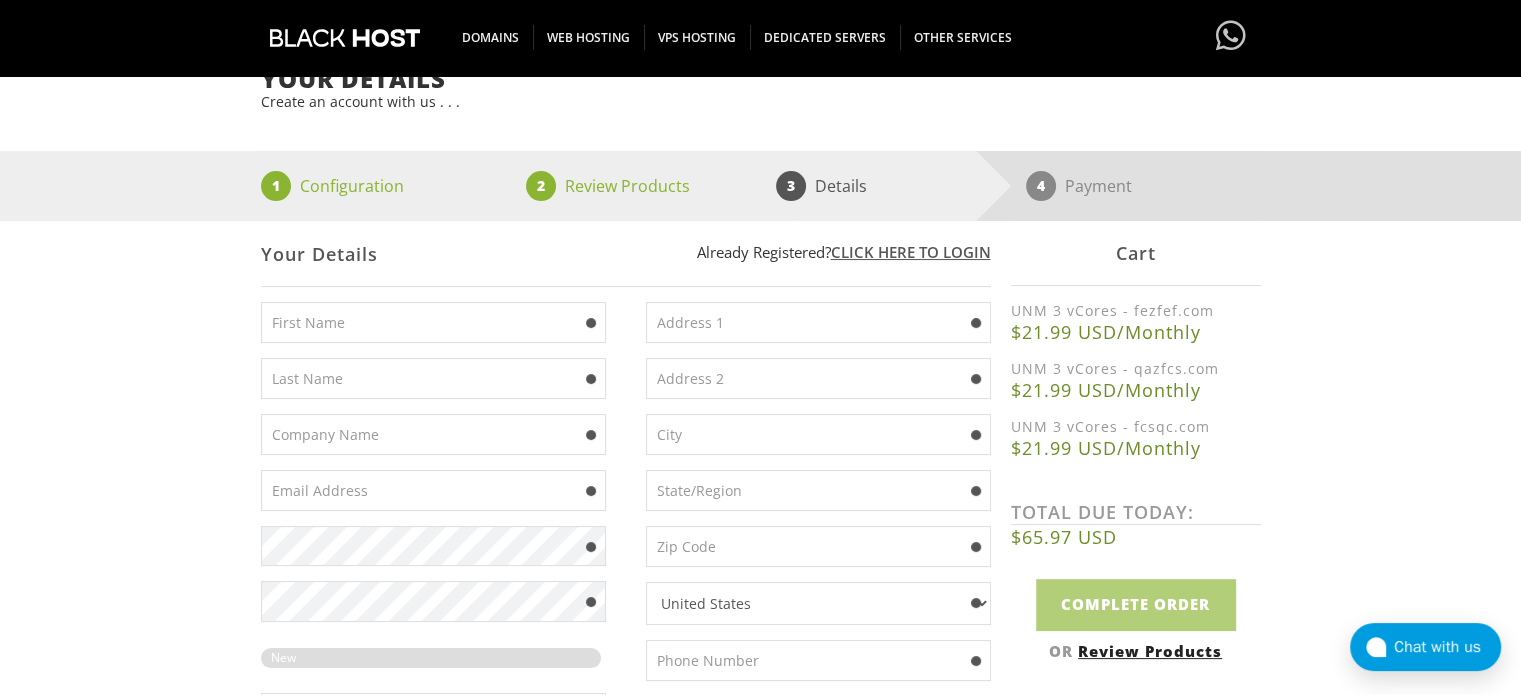 type on "[EMAIL]" 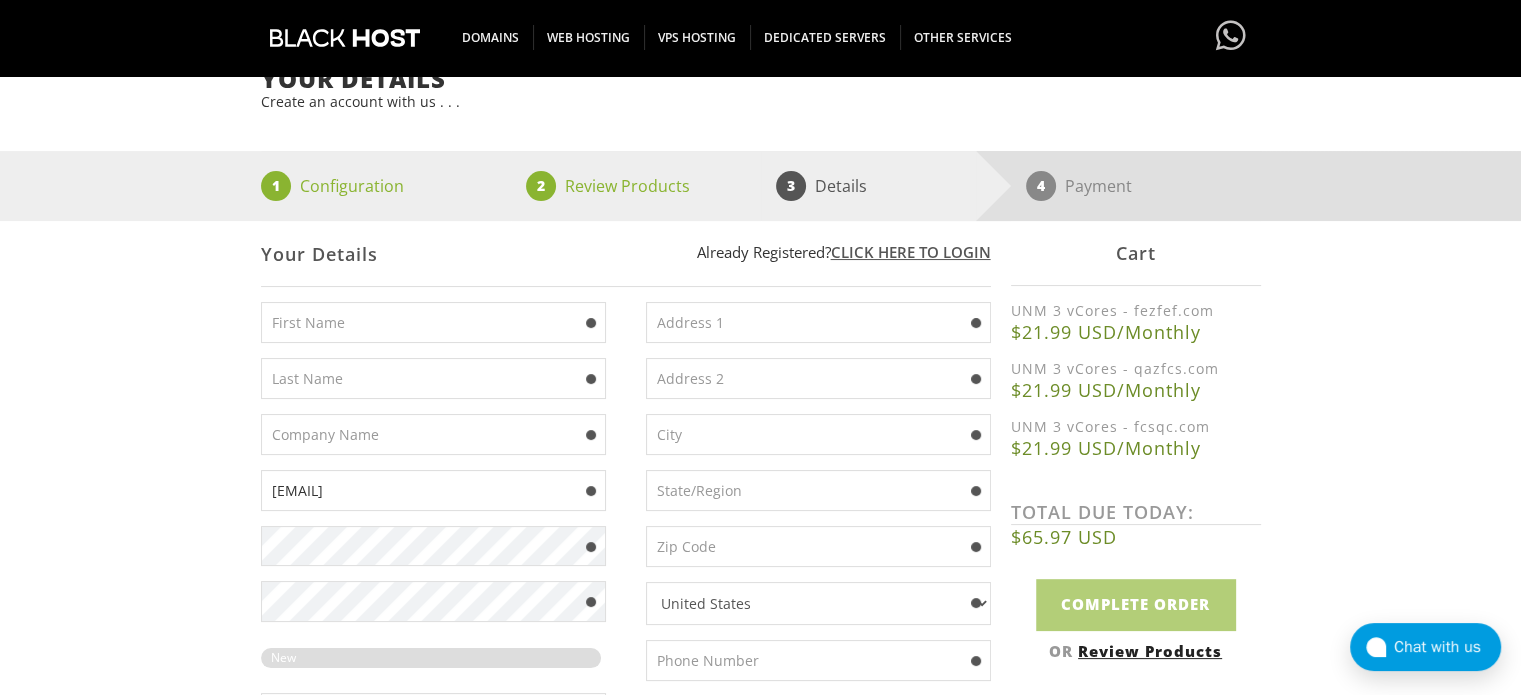 click at bounding box center [433, 322] 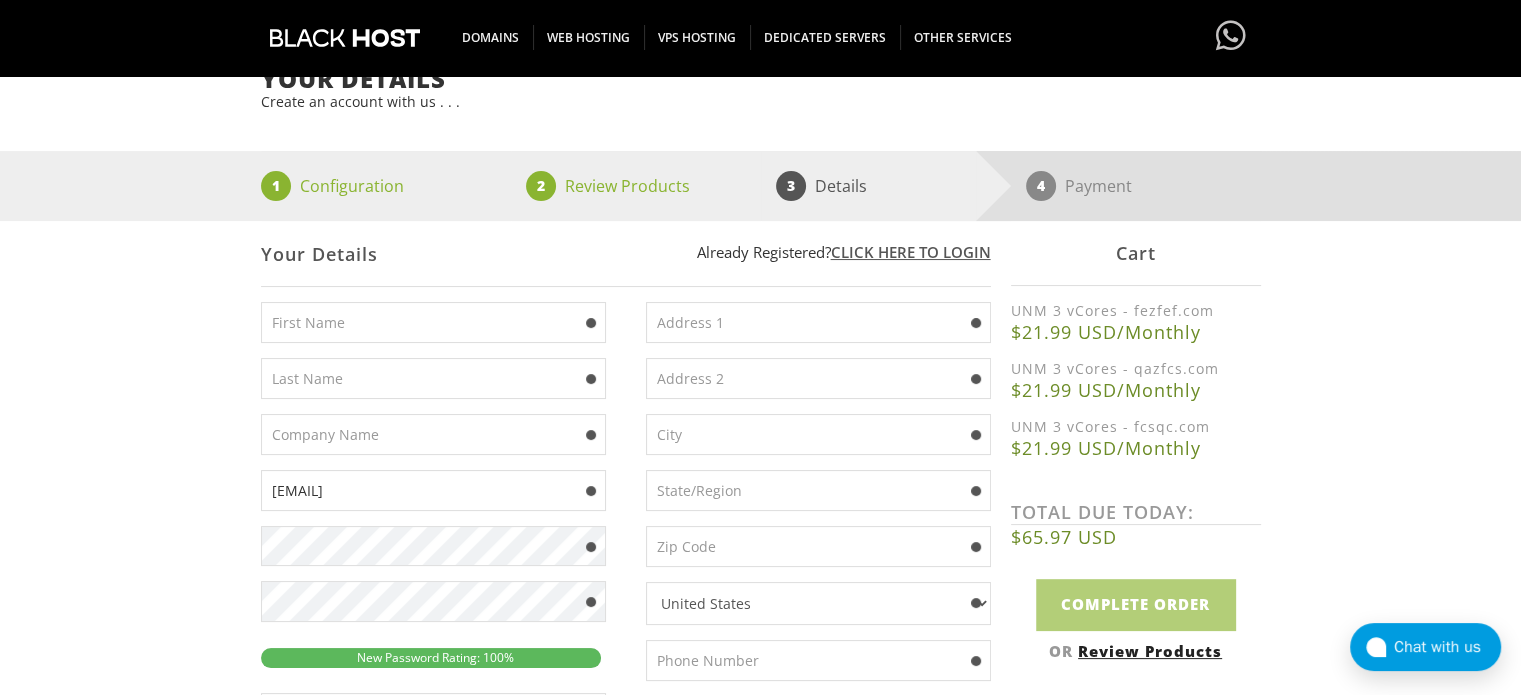 click on "Your Details
Create an account with us . . .
1   Configuration
2   Review Products
3   Details
4   Payment
Not Yet Registered?   Click here to signup...
Login
[EMAIL]
Login
Already Registered?  Click here to login
Your Details" at bounding box center [760, 655] 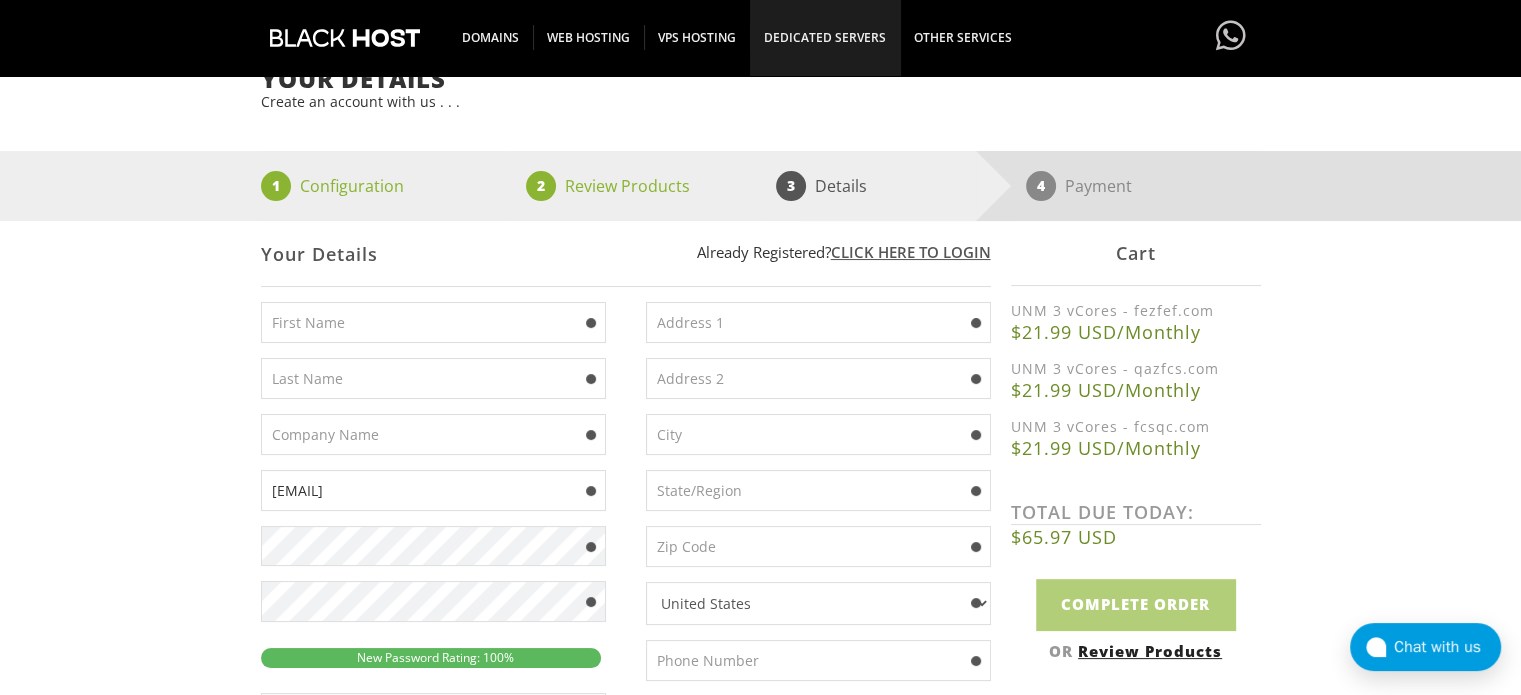 scroll, scrollTop: 0, scrollLeft: 0, axis: both 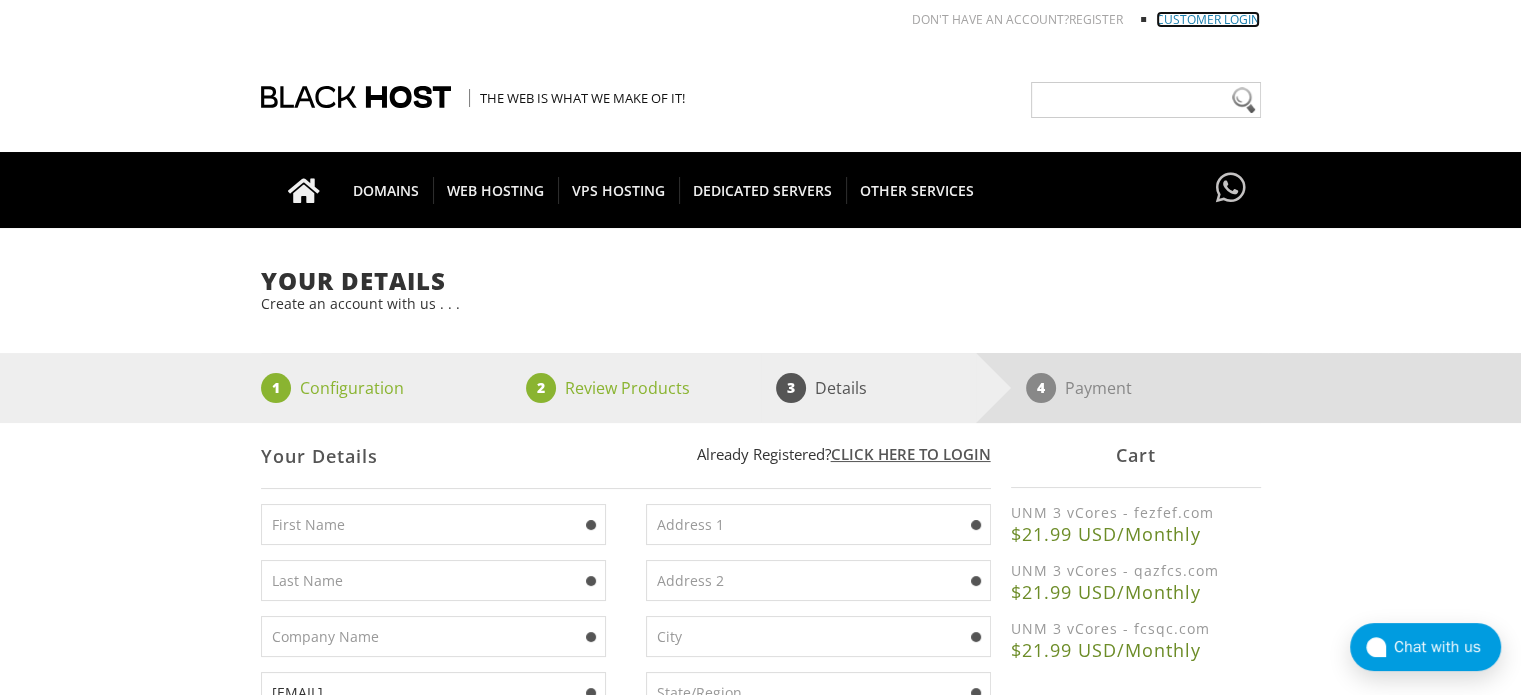 click on "Customer Login" at bounding box center [1208, 19] 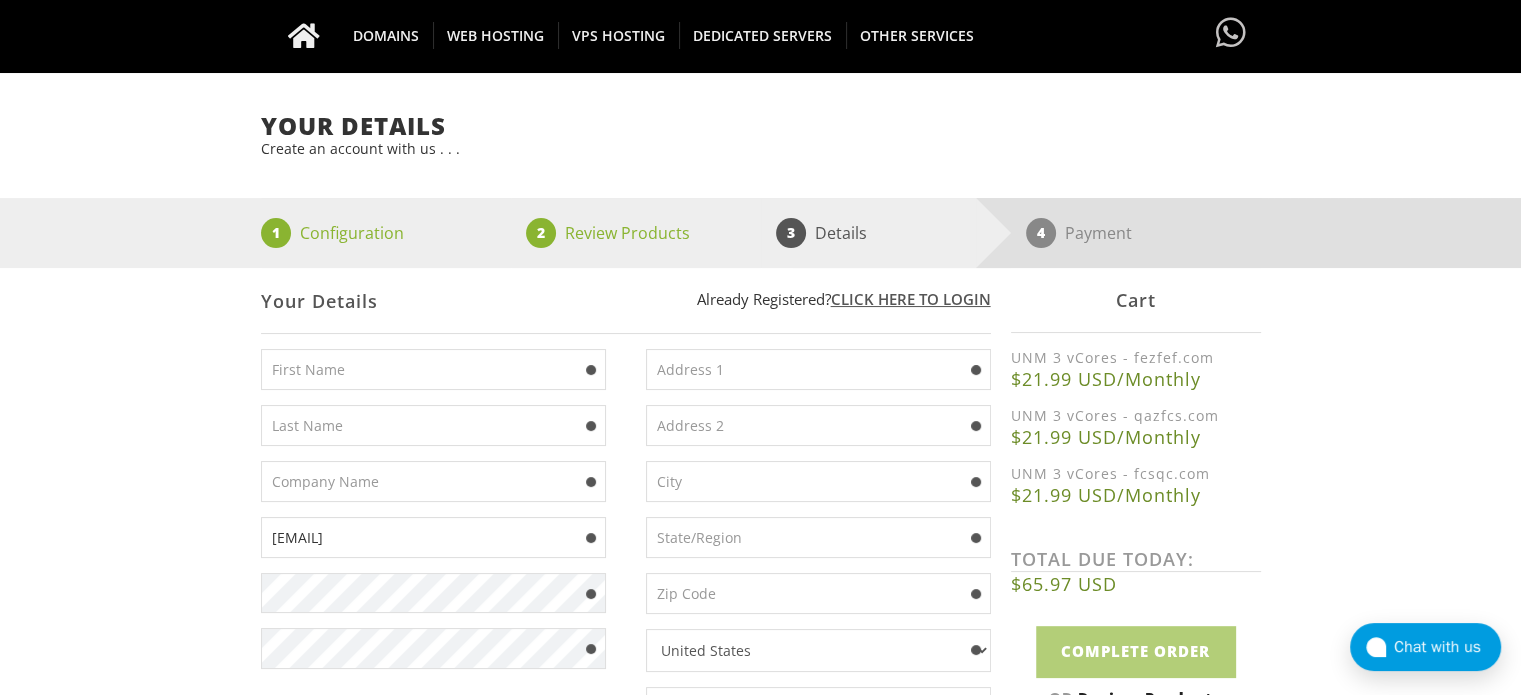 scroll, scrollTop: 100, scrollLeft: 0, axis: vertical 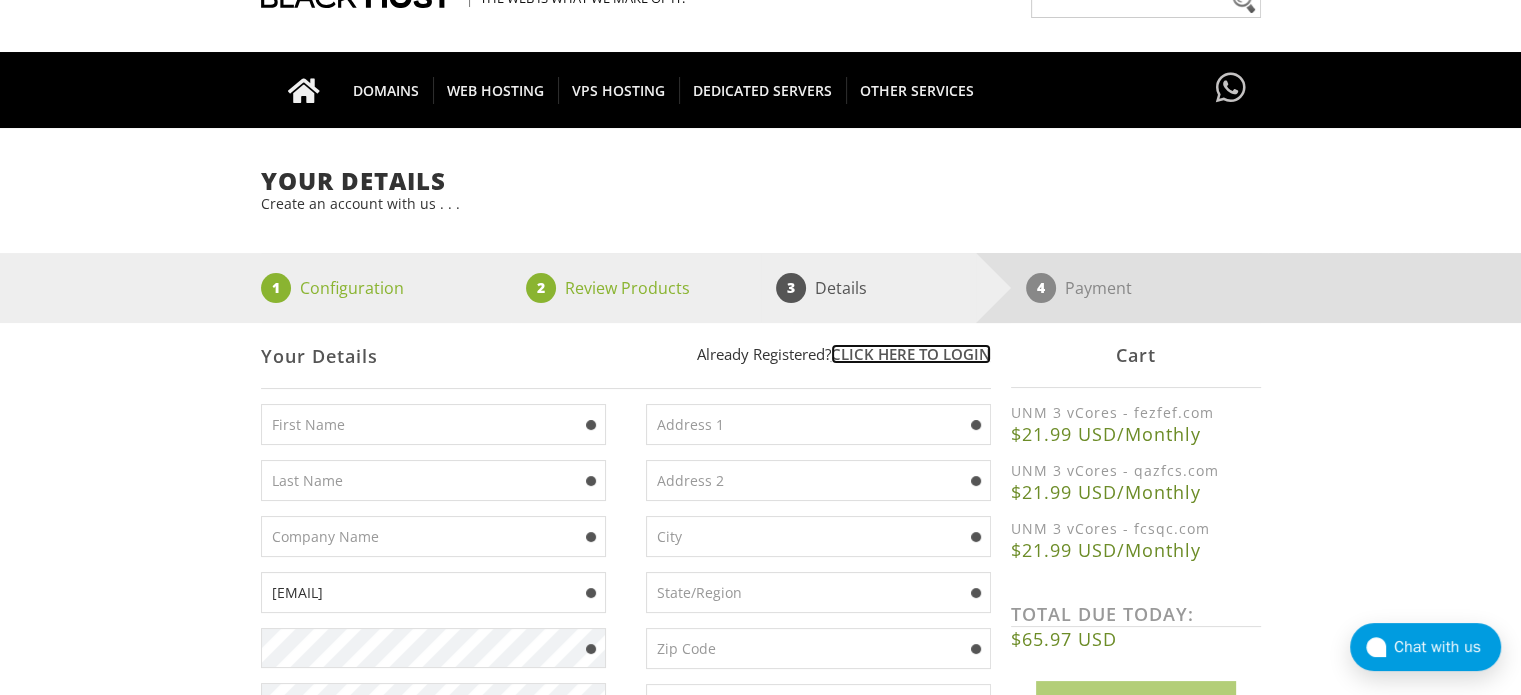 click on "Click here to login" at bounding box center (911, 354) 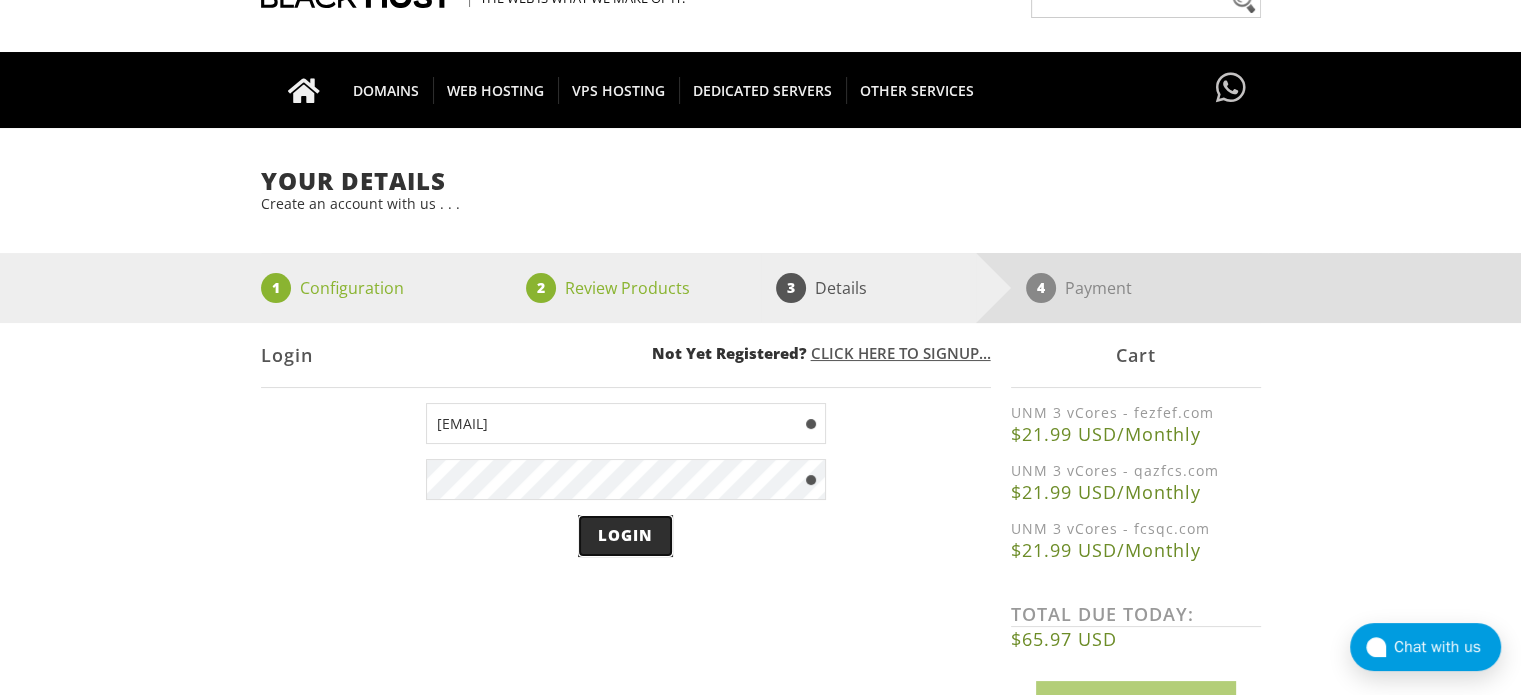 click on "Login" at bounding box center [625, 535] 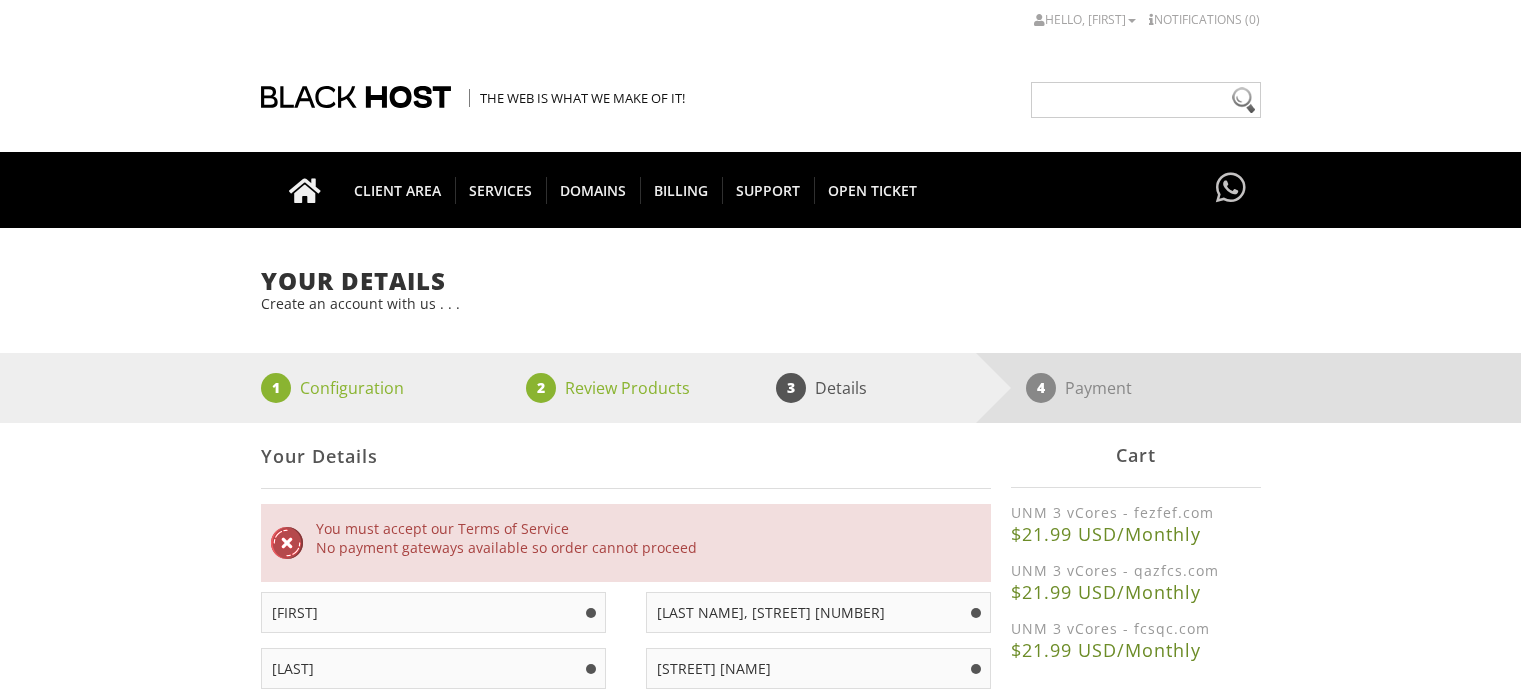 scroll, scrollTop: 0, scrollLeft: 0, axis: both 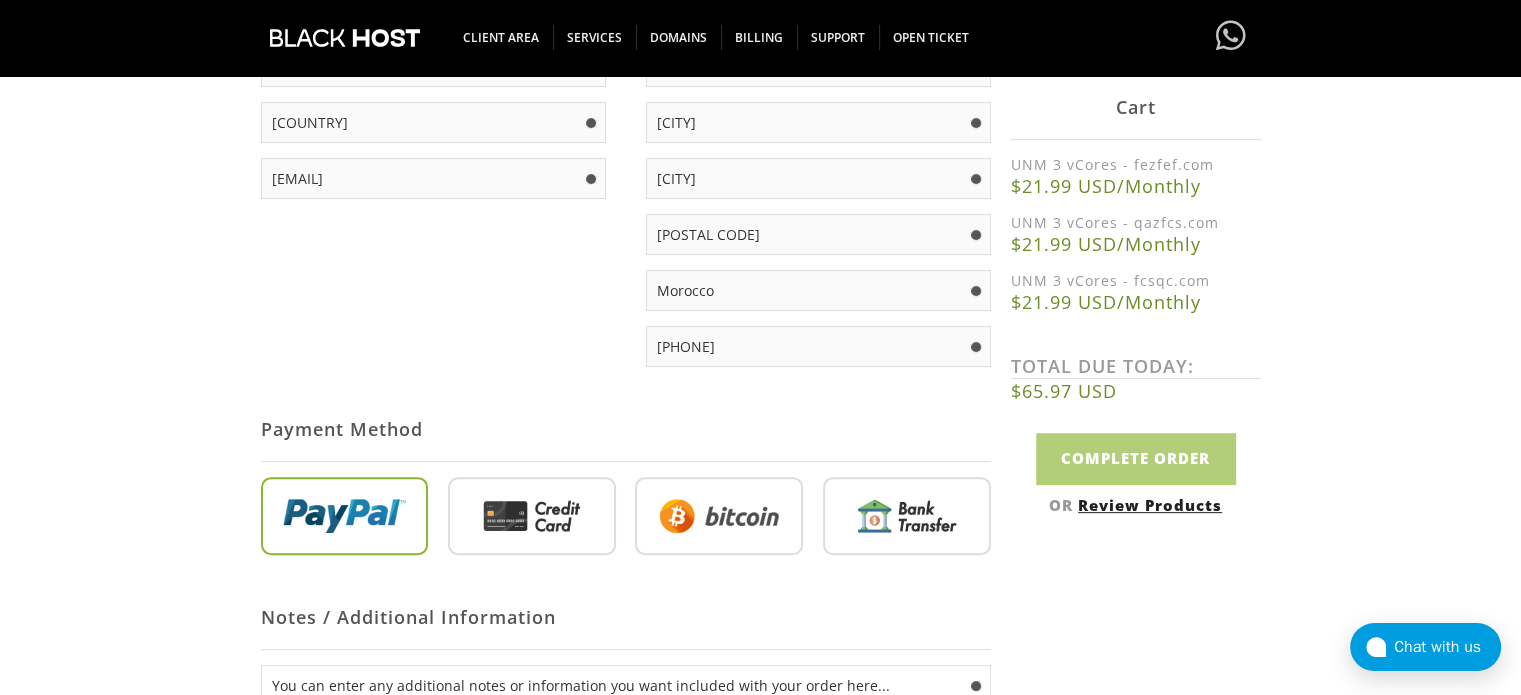type on "Ayman.ch203@gmail.com" 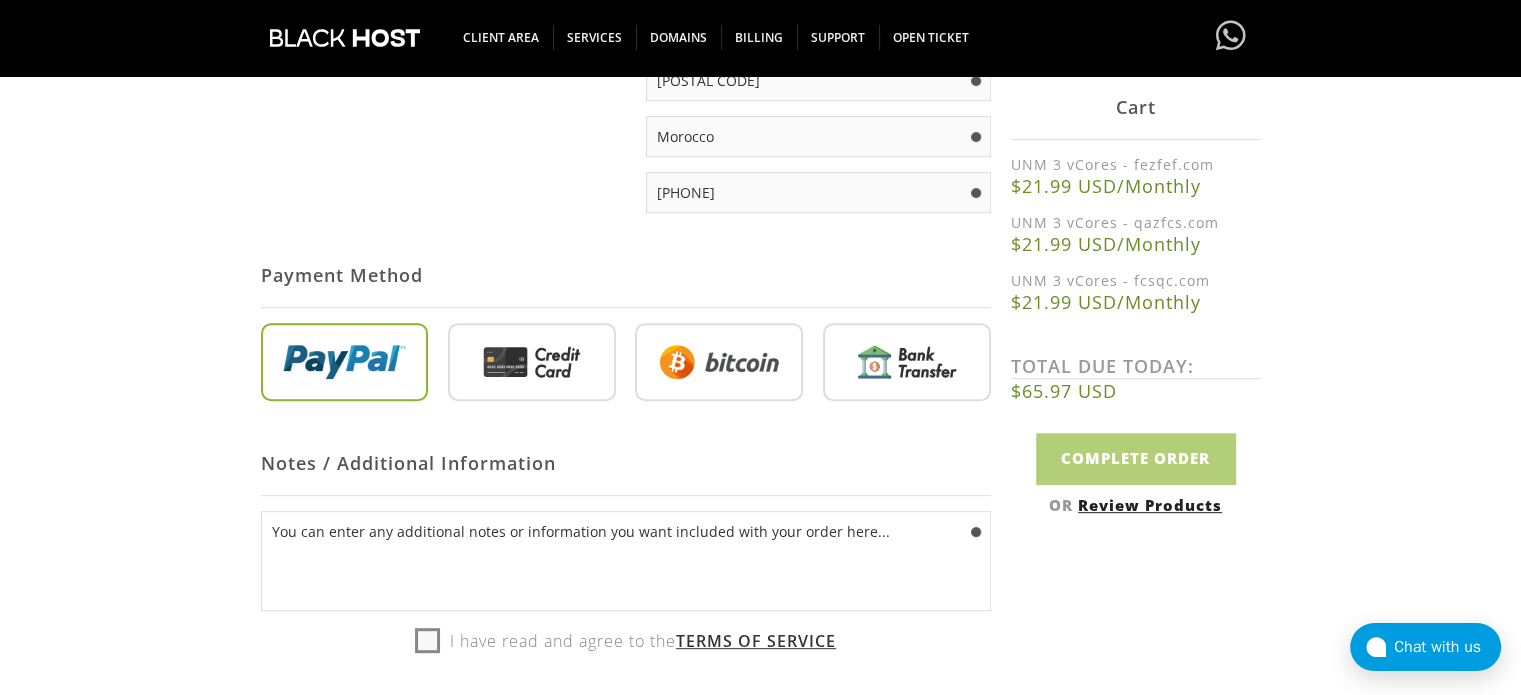 scroll, scrollTop: 900, scrollLeft: 0, axis: vertical 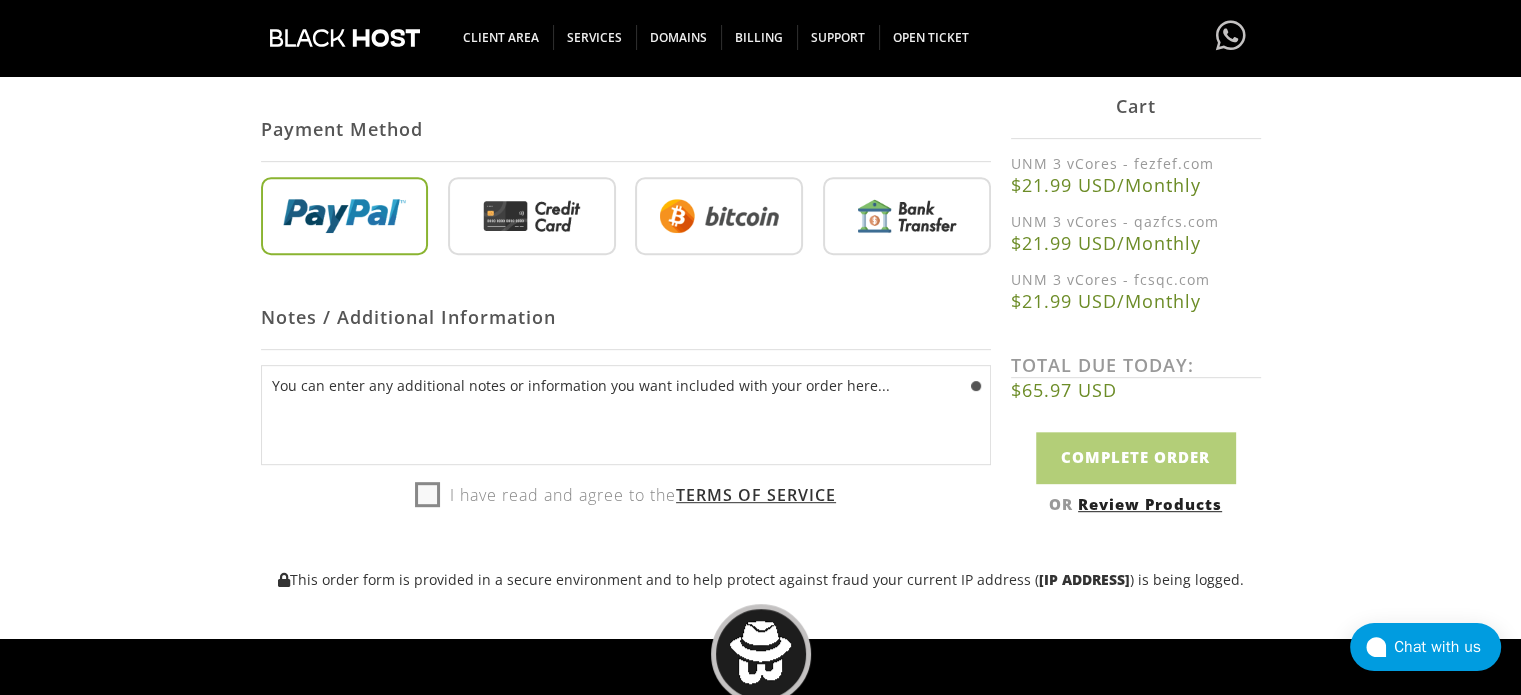 click on "I have read and agree to the  Terms of Service" at bounding box center (625, 495) 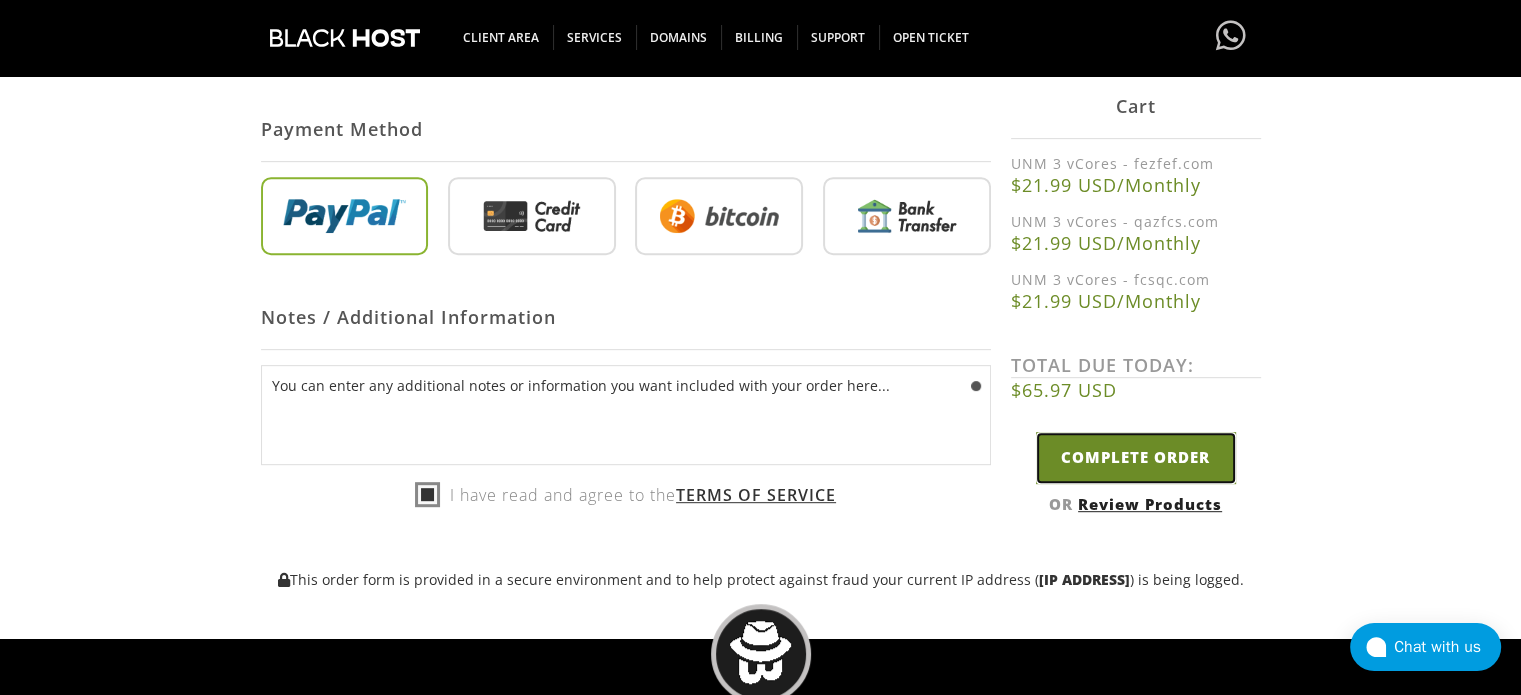 click on "Complete Order" at bounding box center [1136, 458] 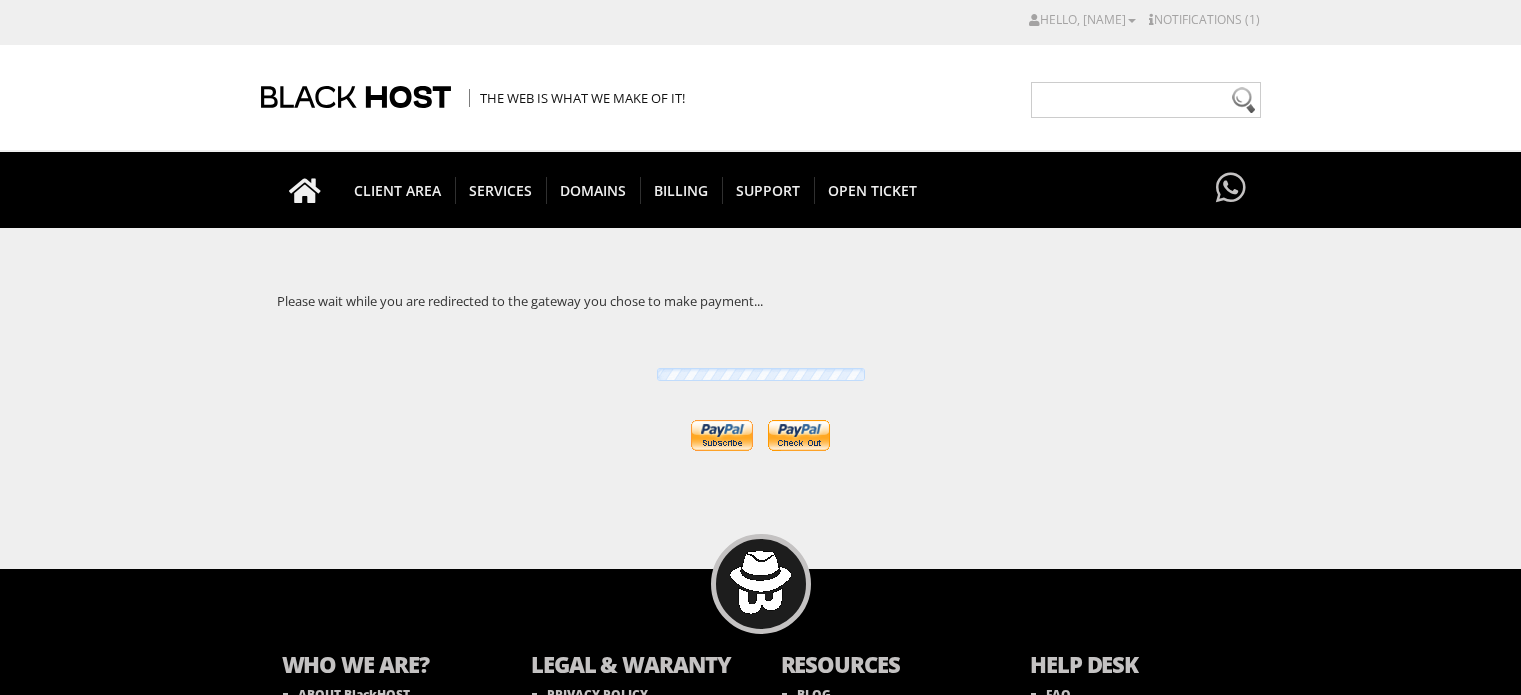 scroll, scrollTop: 0, scrollLeft: 0, axis: both 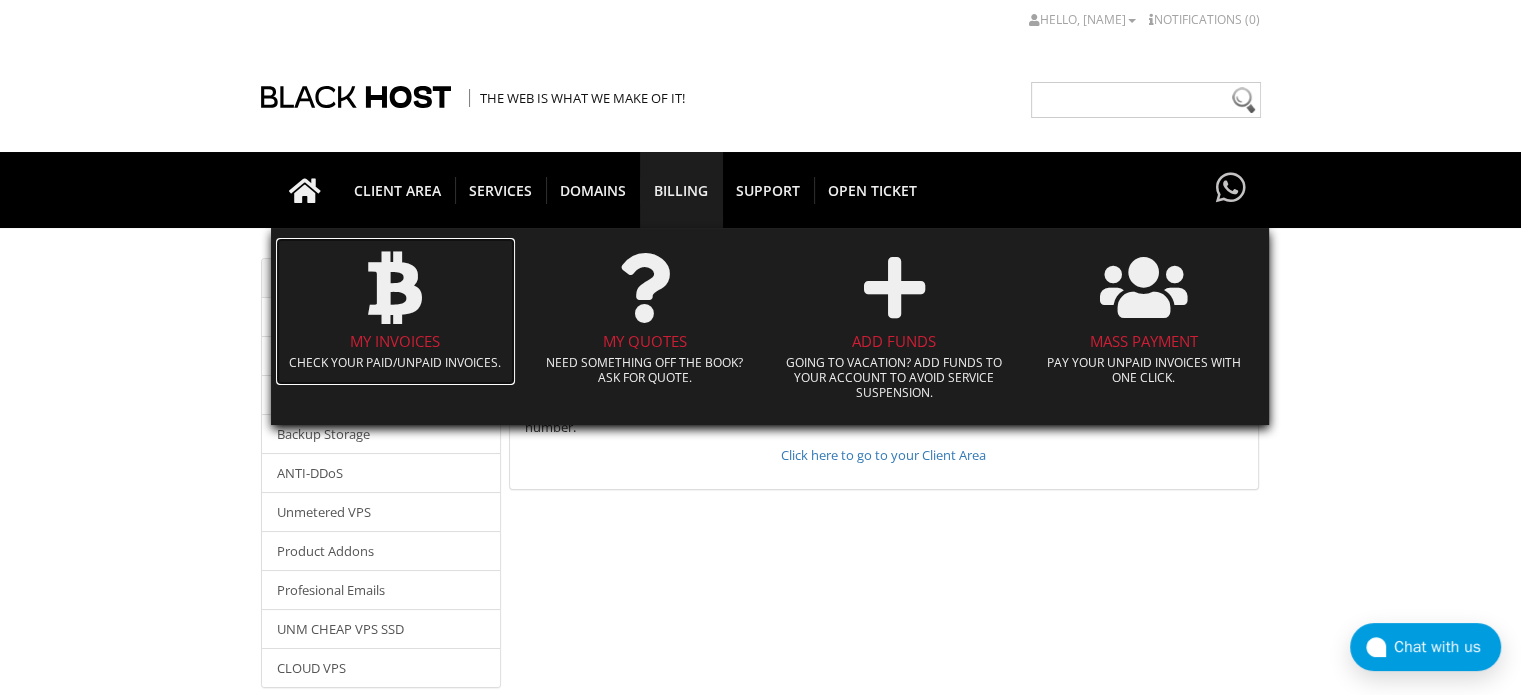 click at bounding box center (396, 288) 